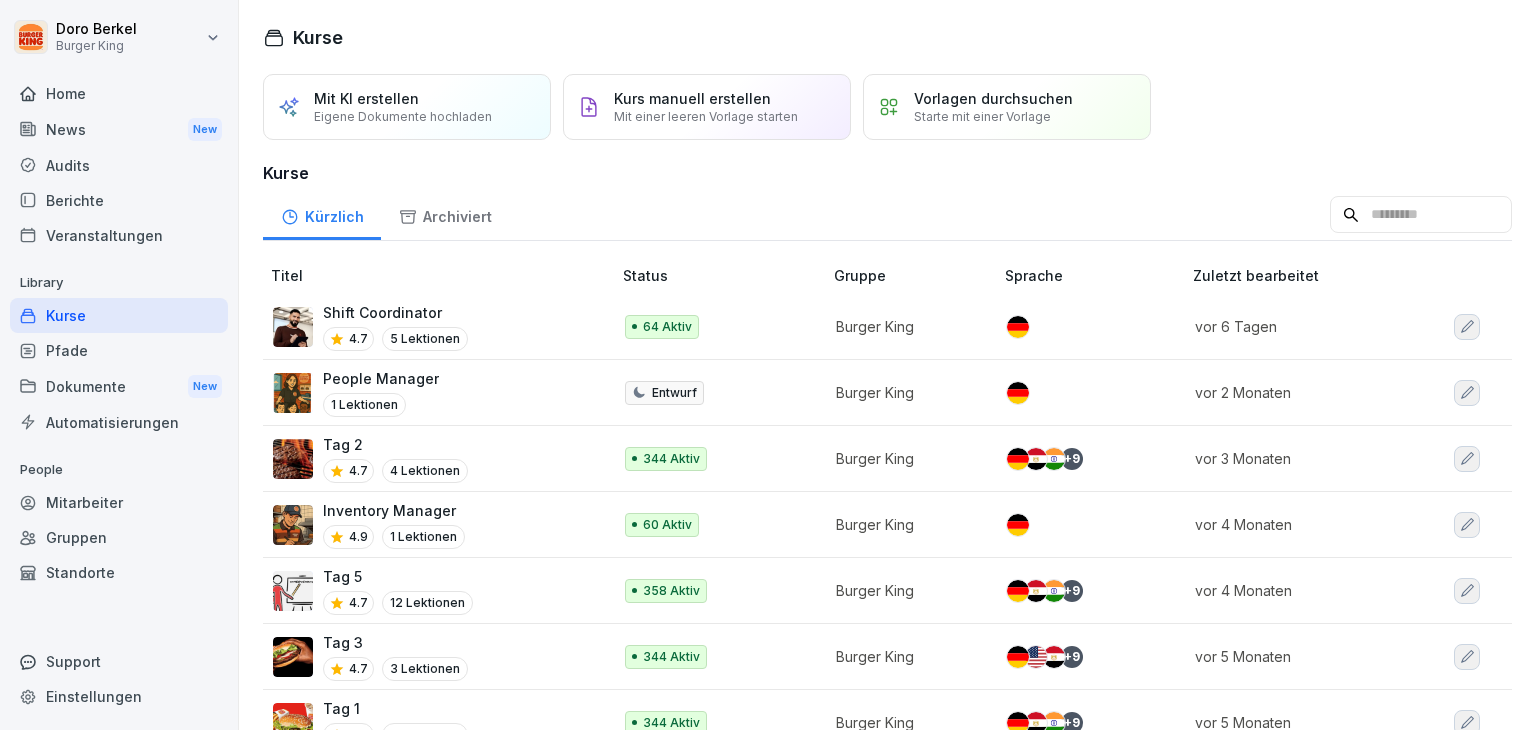 scroll, scrollTop: 0, scrollLeft: 0, axis: both 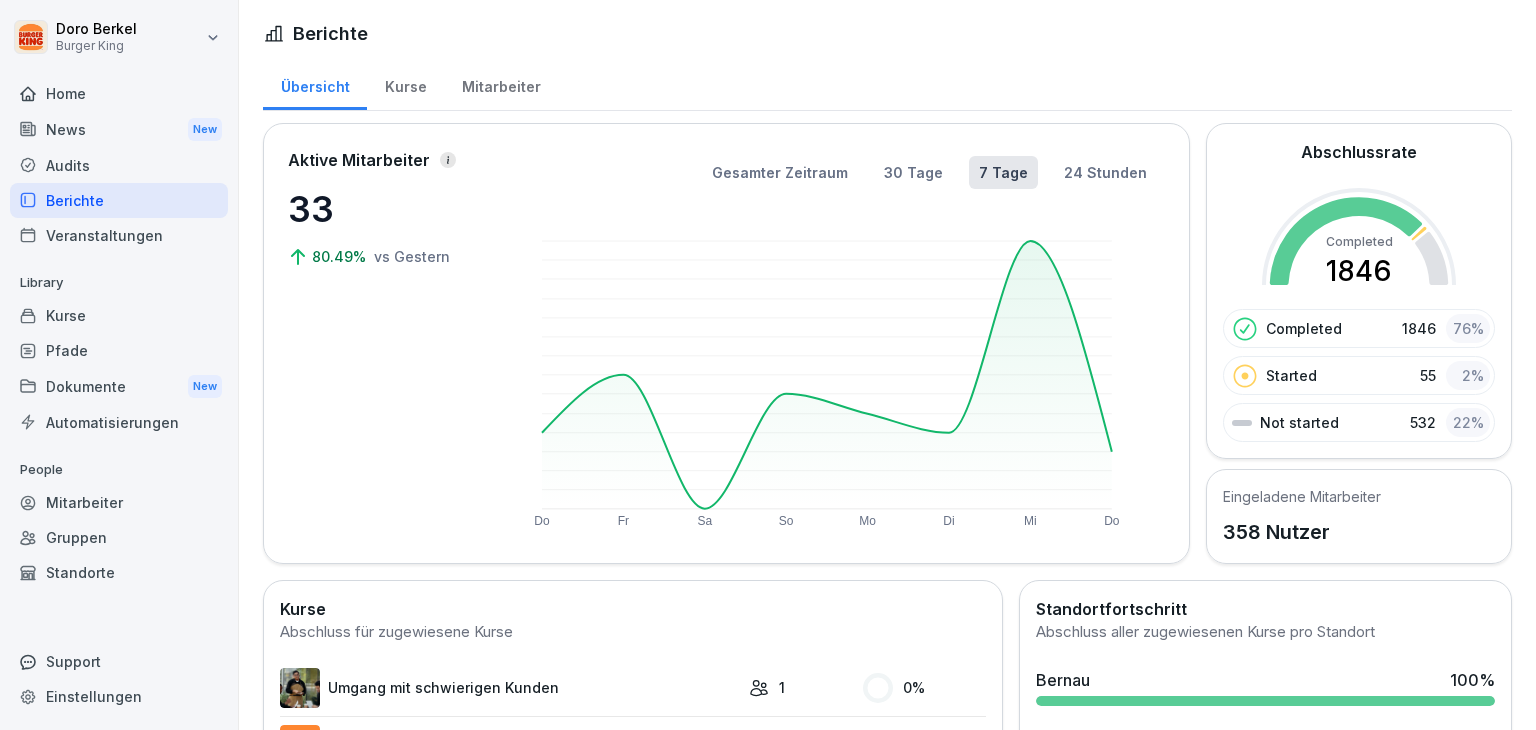 click on "Kurse" at bounding box center [405, 84] 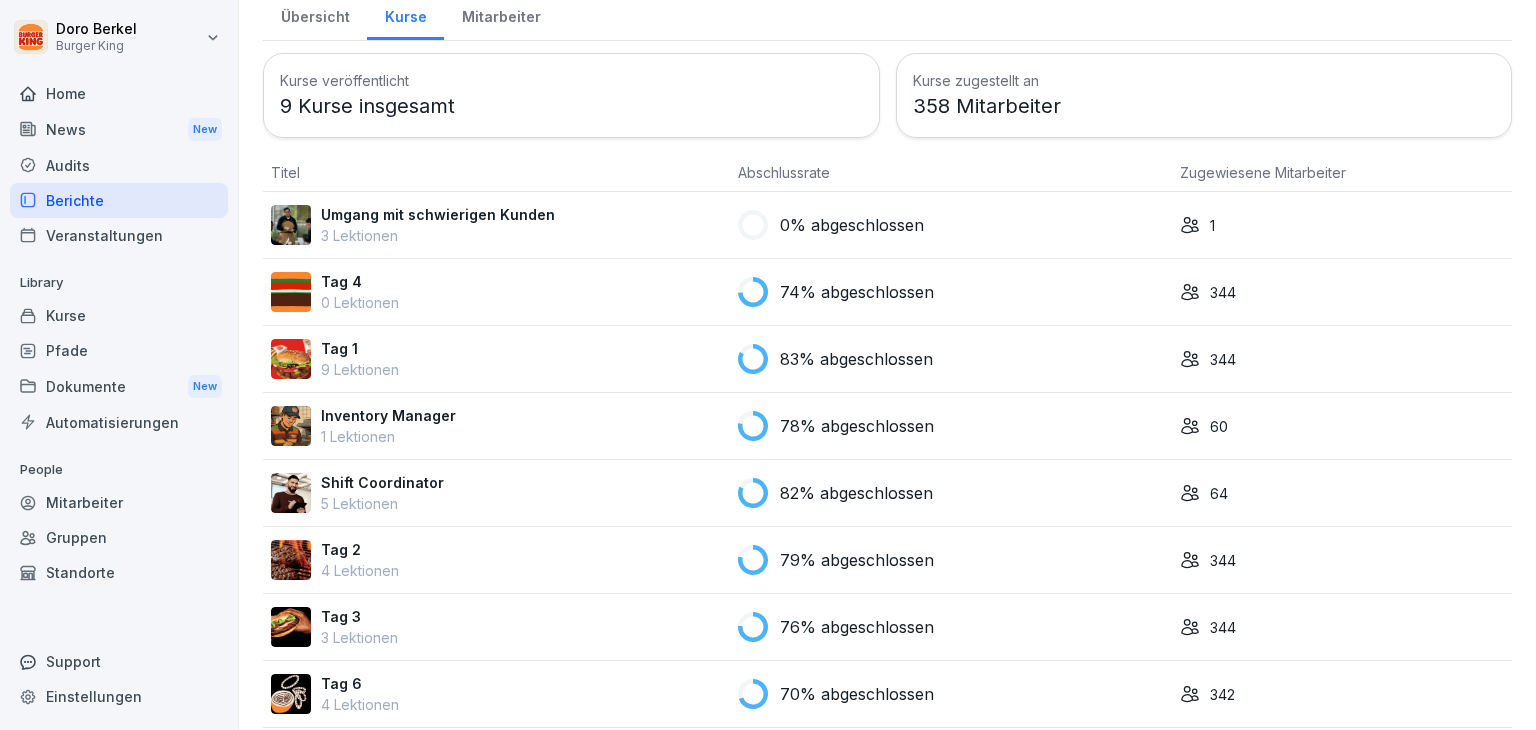scroll, scrollTop: 100, scrollLeft: 0, axis: vertical 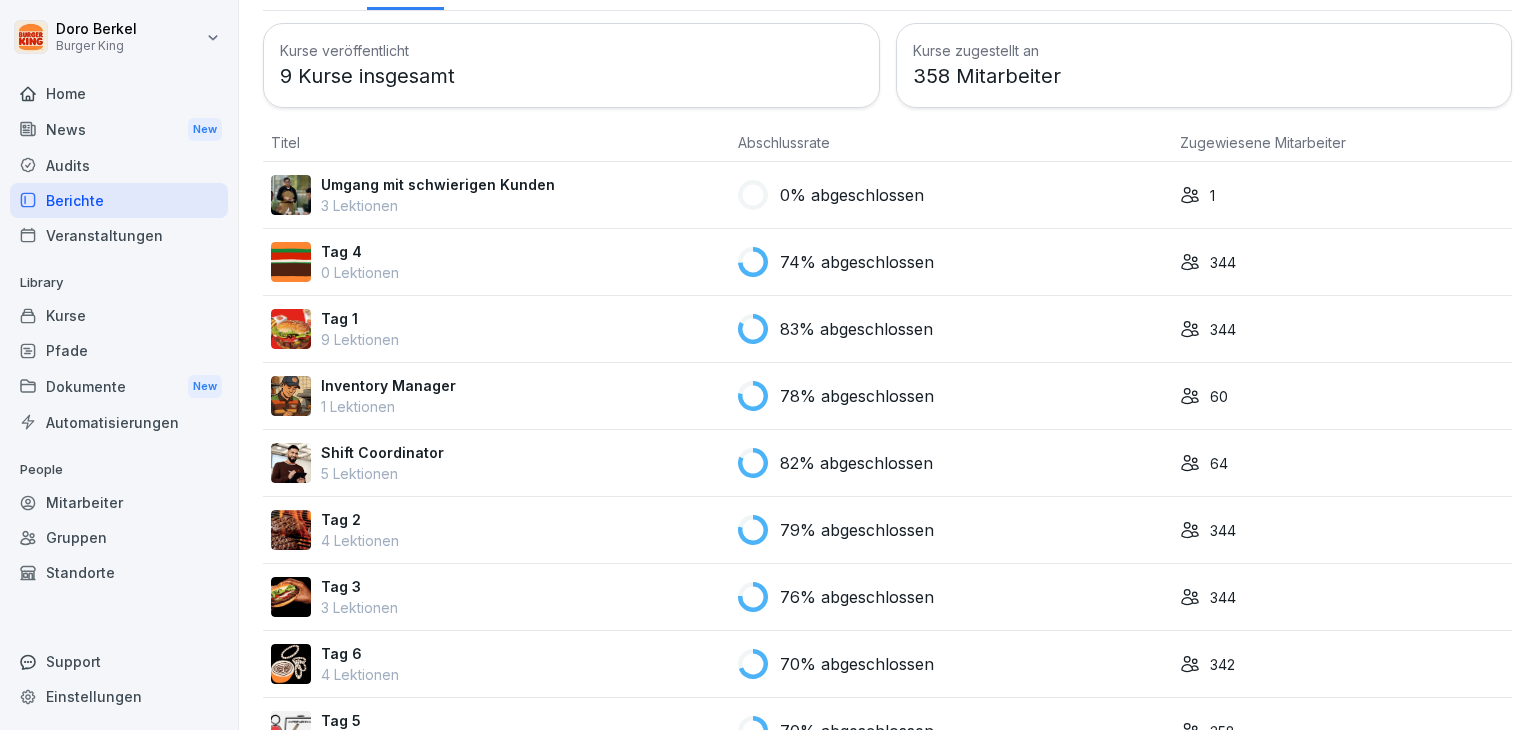 click on "Shift Coordinator" at bounding box center [382, 452] 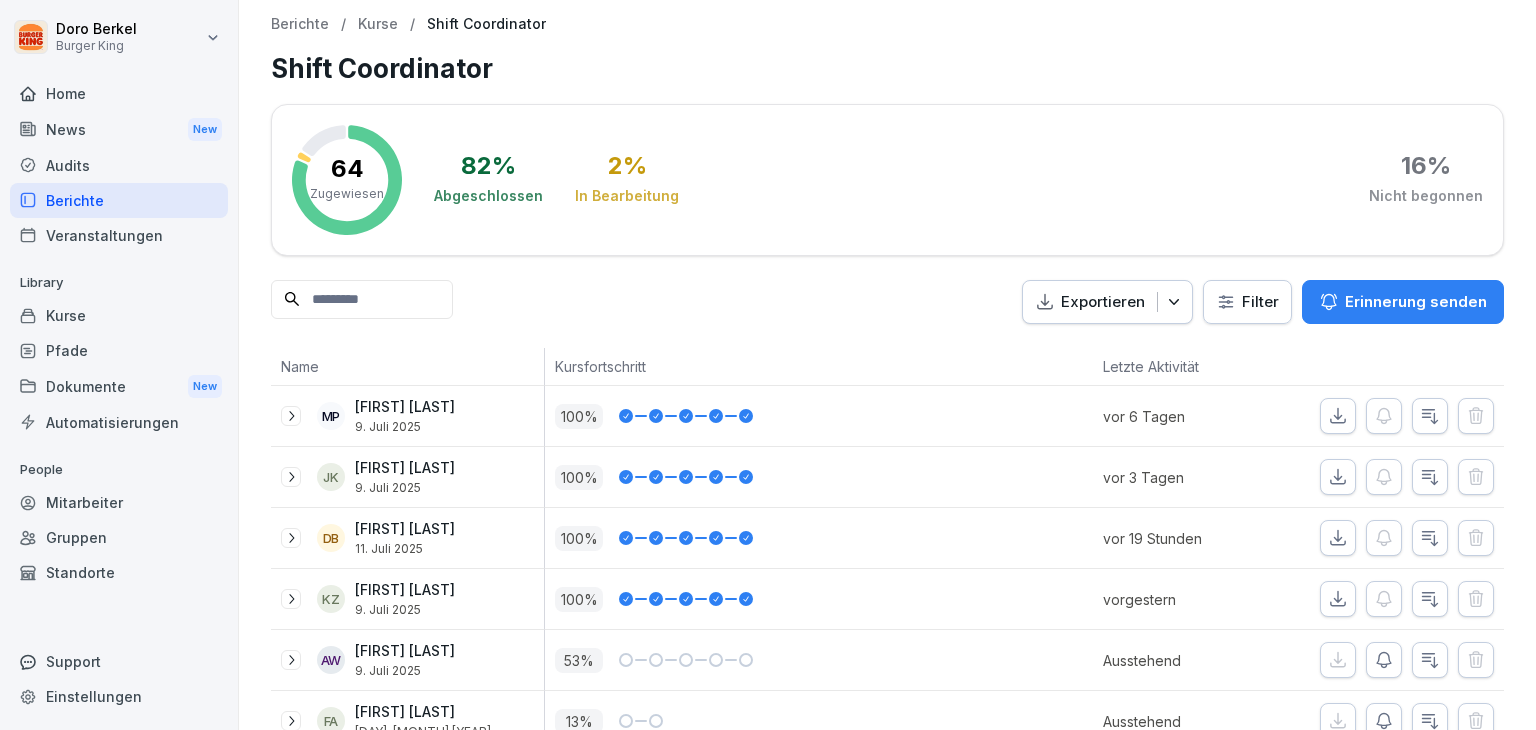 scroll, scrollTop: 0, scrollLeft: 0, axis: both 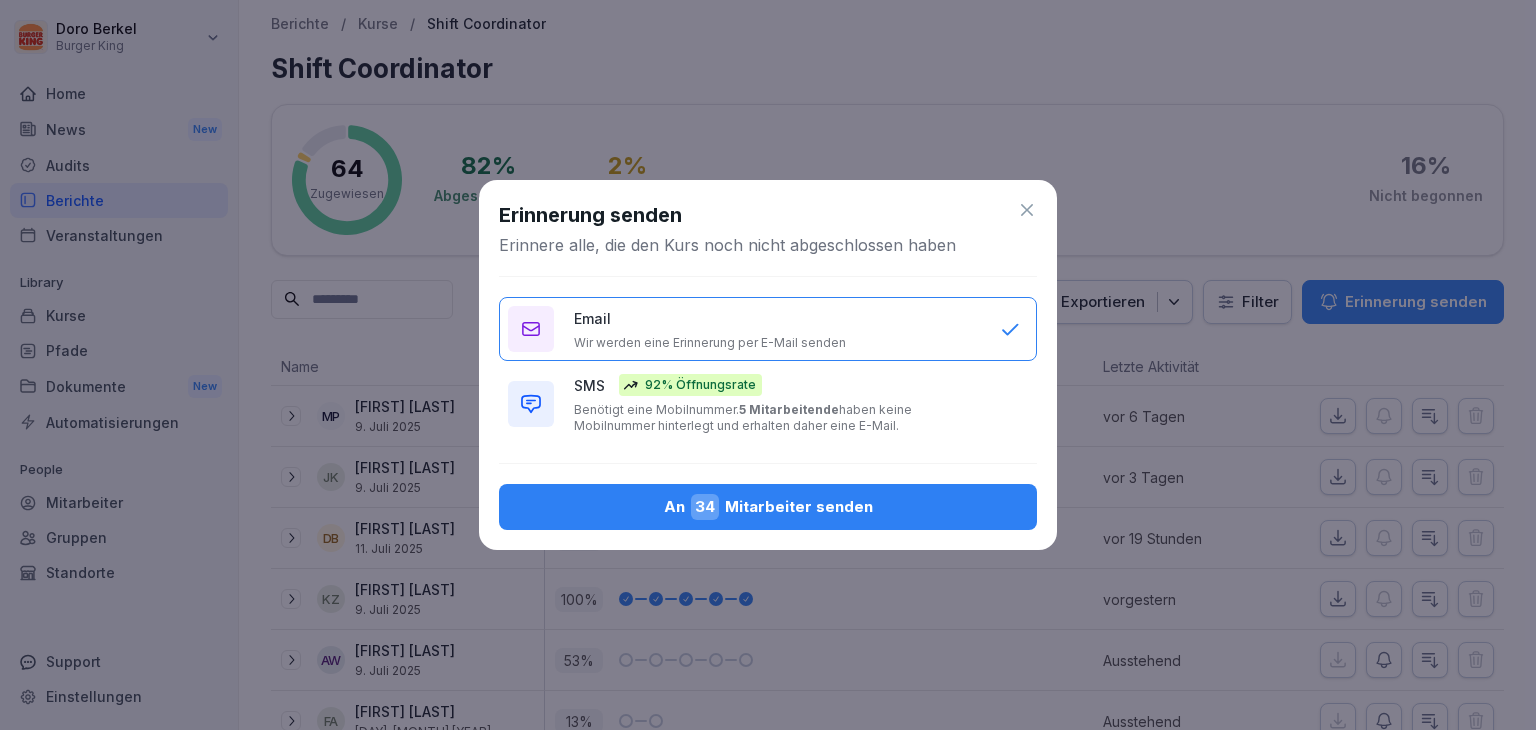 click on "An  [NUMBER]  Mitarbeiter senden" at bounding box center [768, 507] 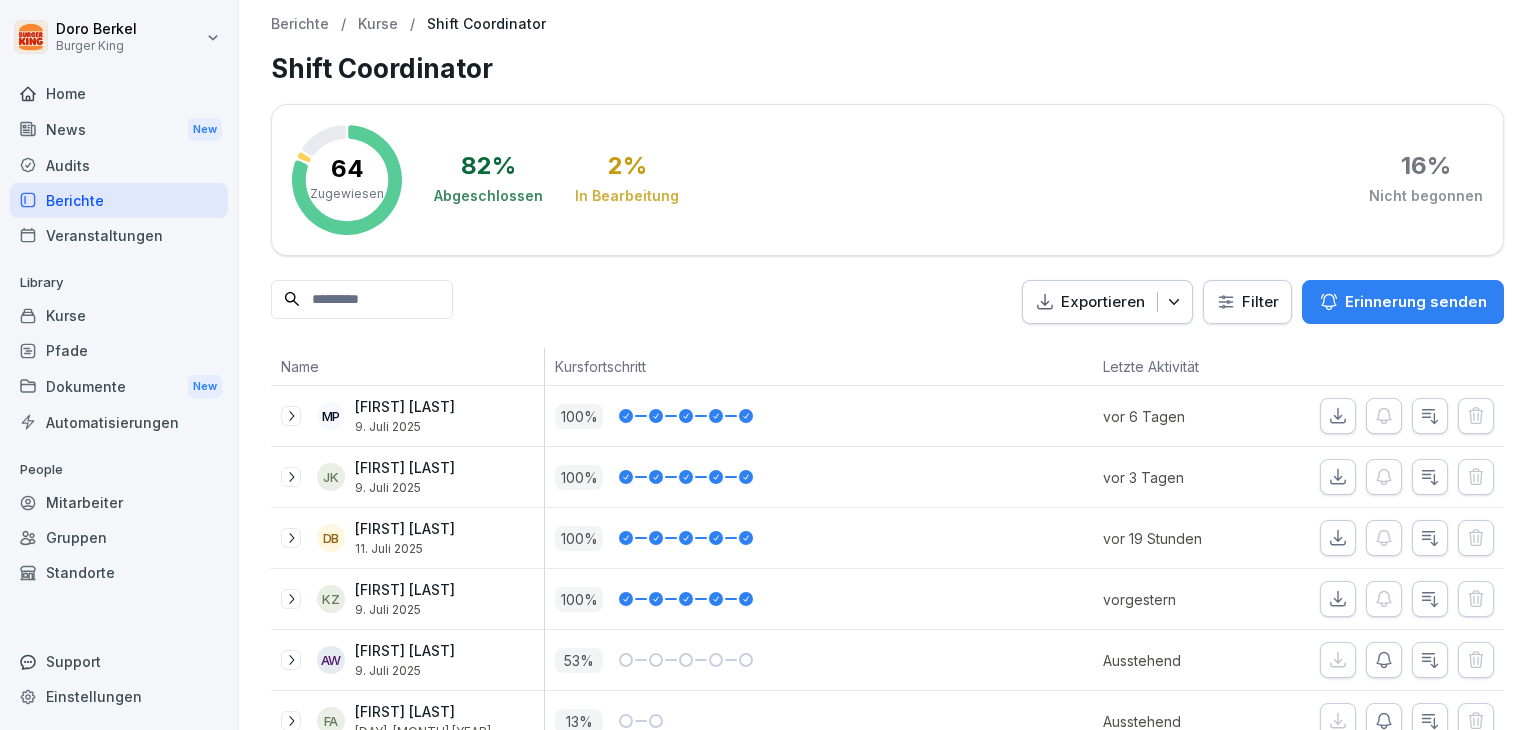 click on "News New" at bounding box center (119, 129) 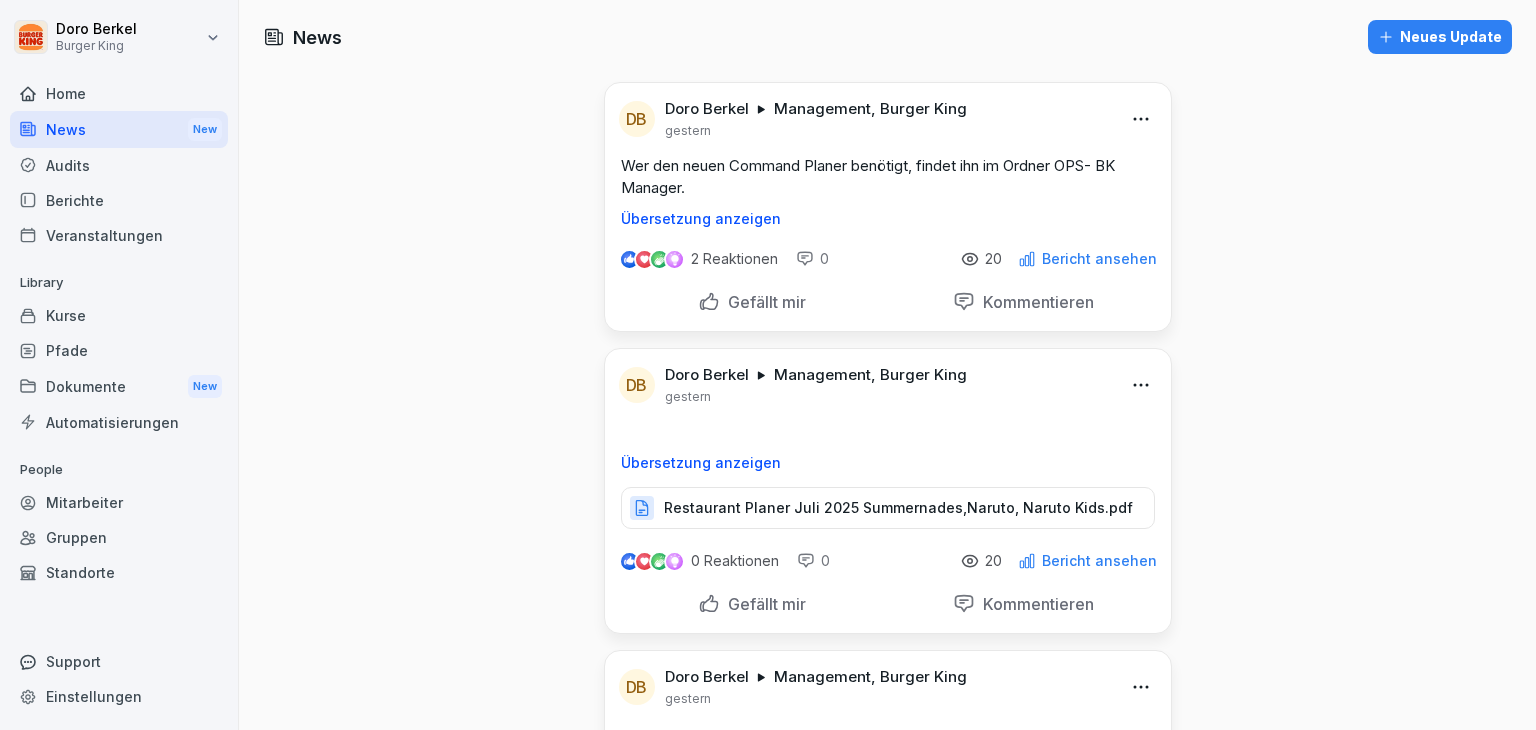 click on "Neues Update" at bounding box center (1440, 37) 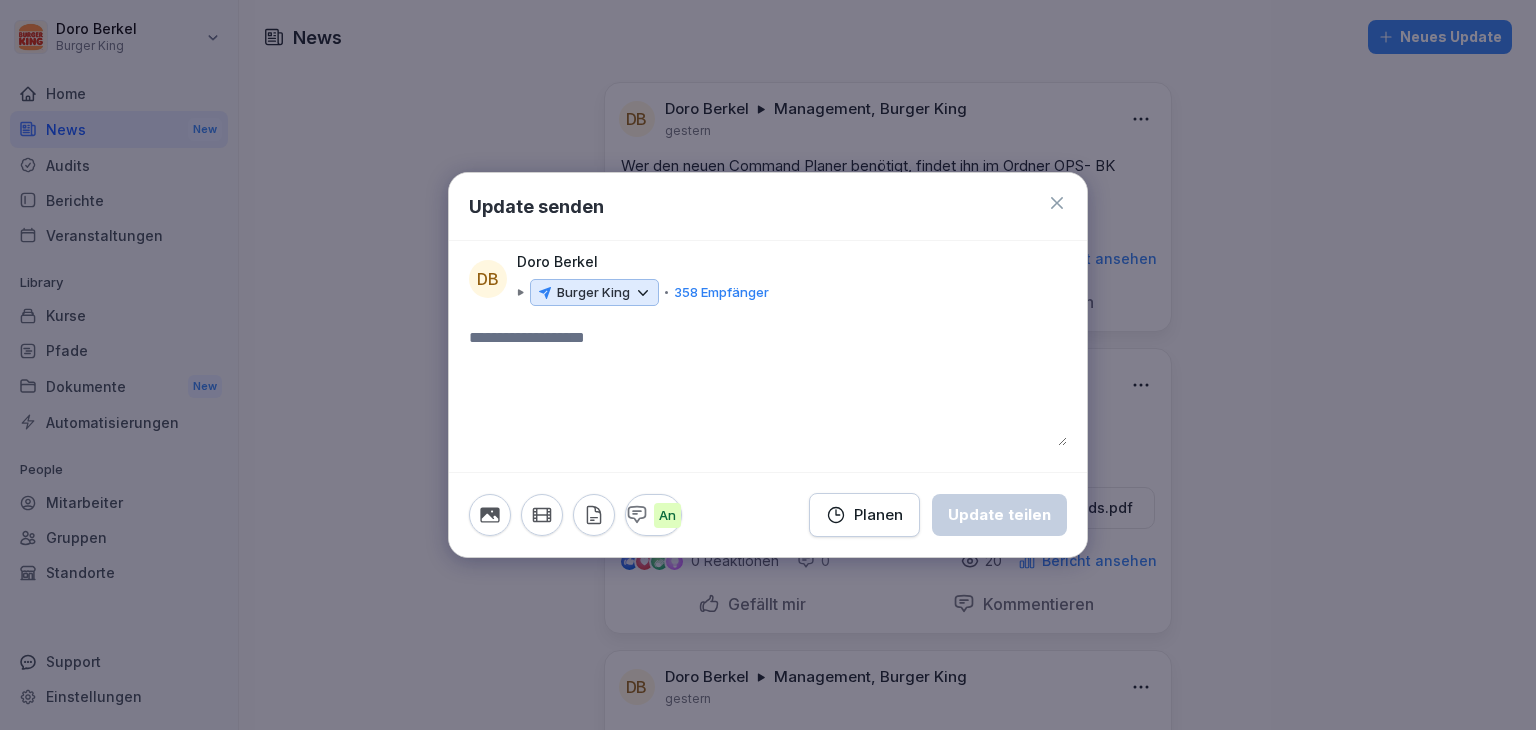 click on "Burger King" at bounding box center [593, 293] 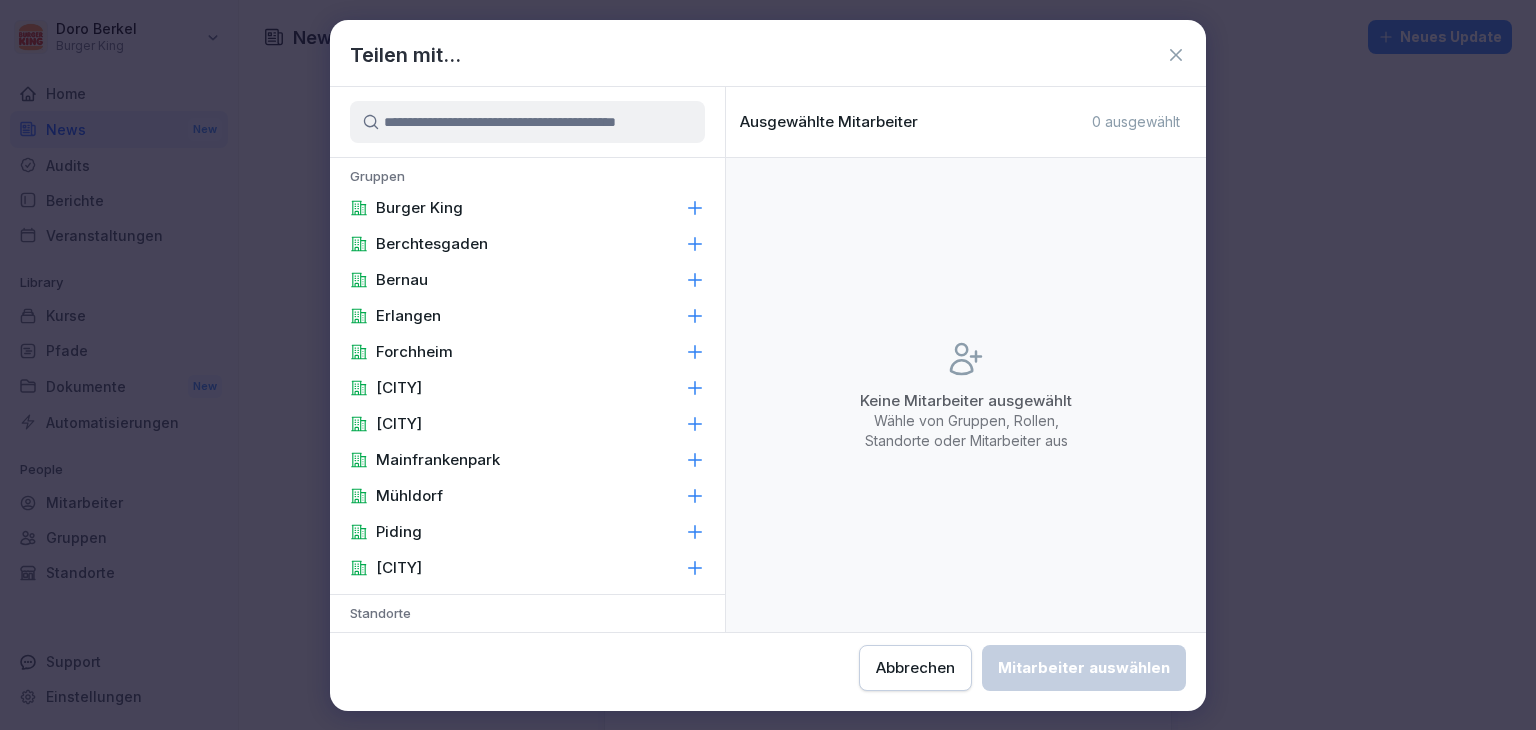 click on "Burger King" at bounding box center (527, 208) 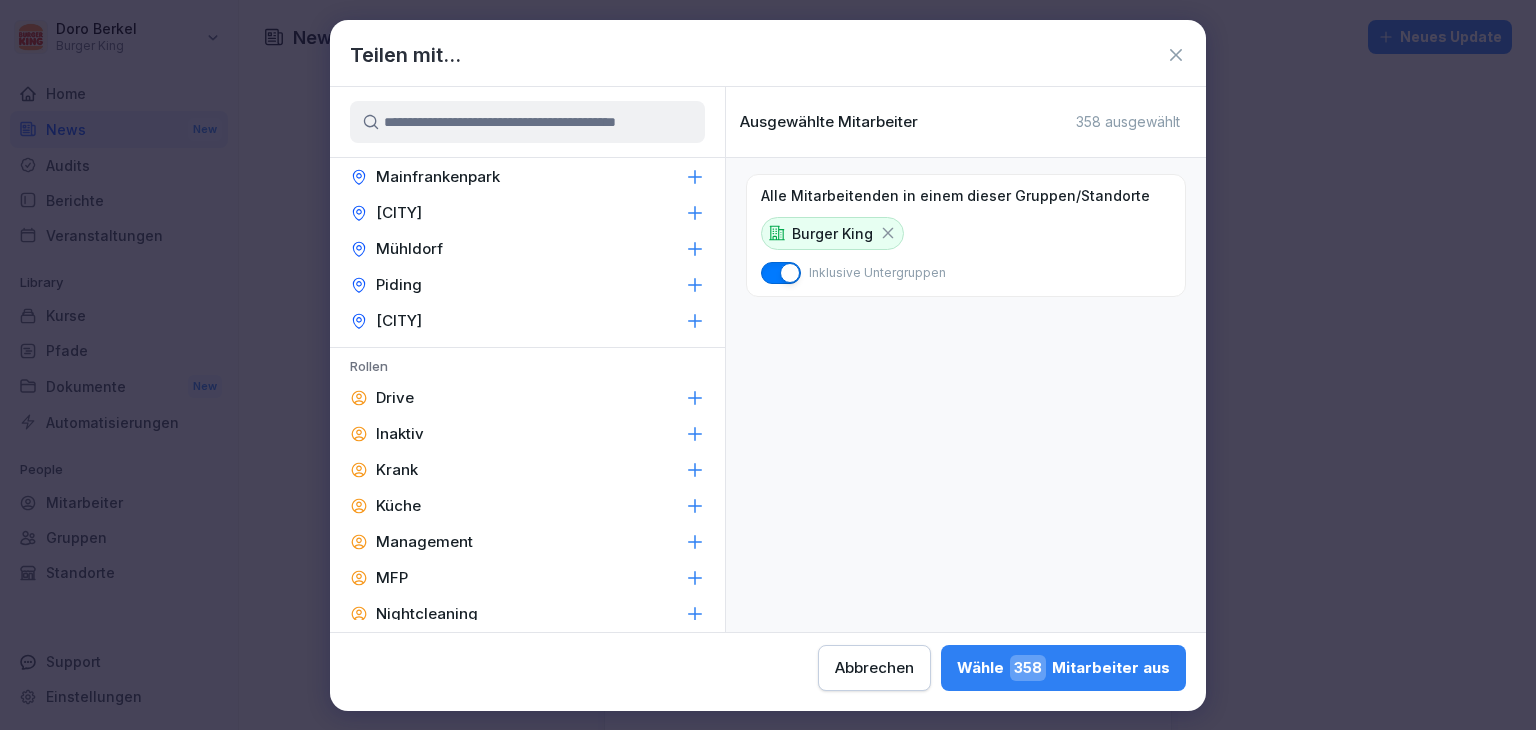 scroll, scrollTop: 847, scrollLeft: 0, axis: vertical 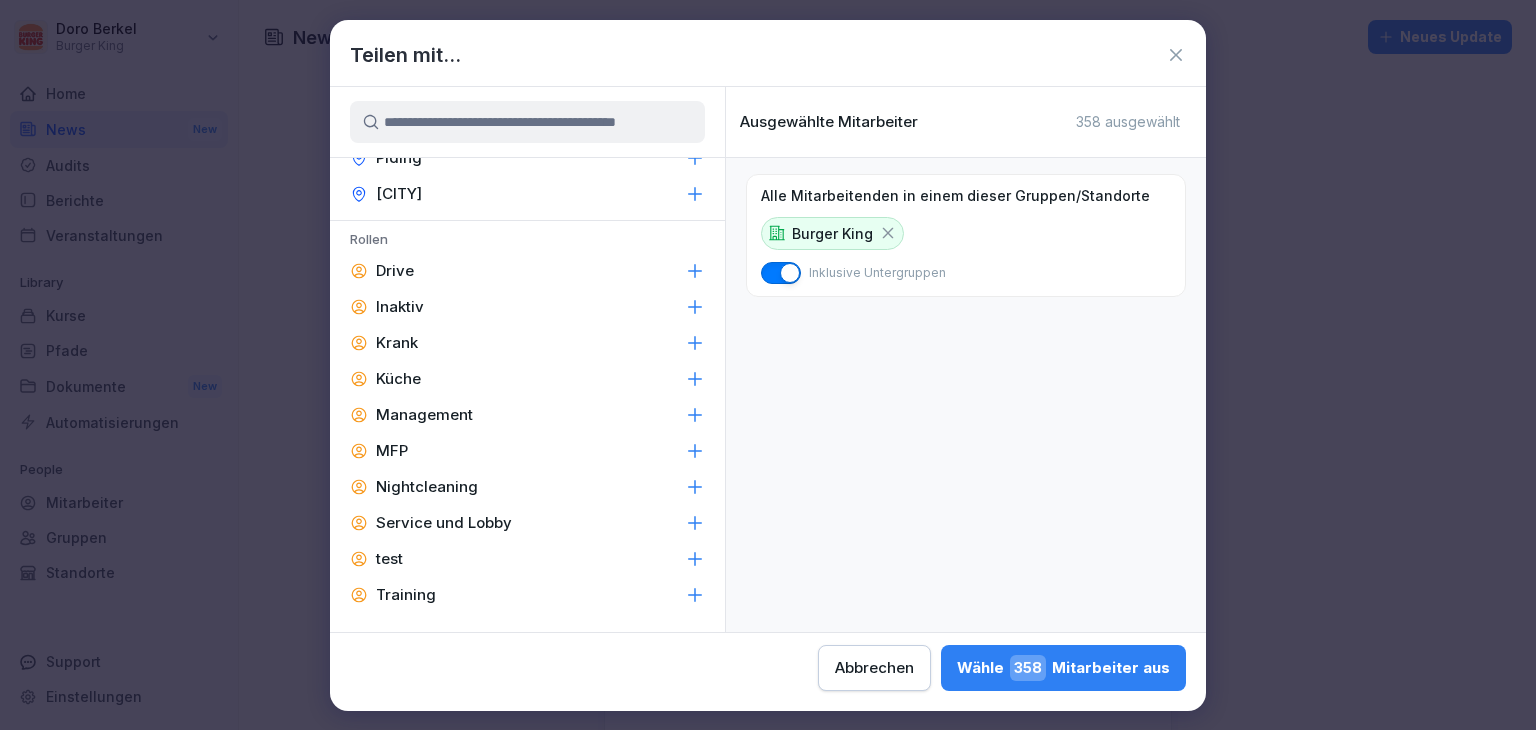 click on "Management" at bounding box center (424, 415) 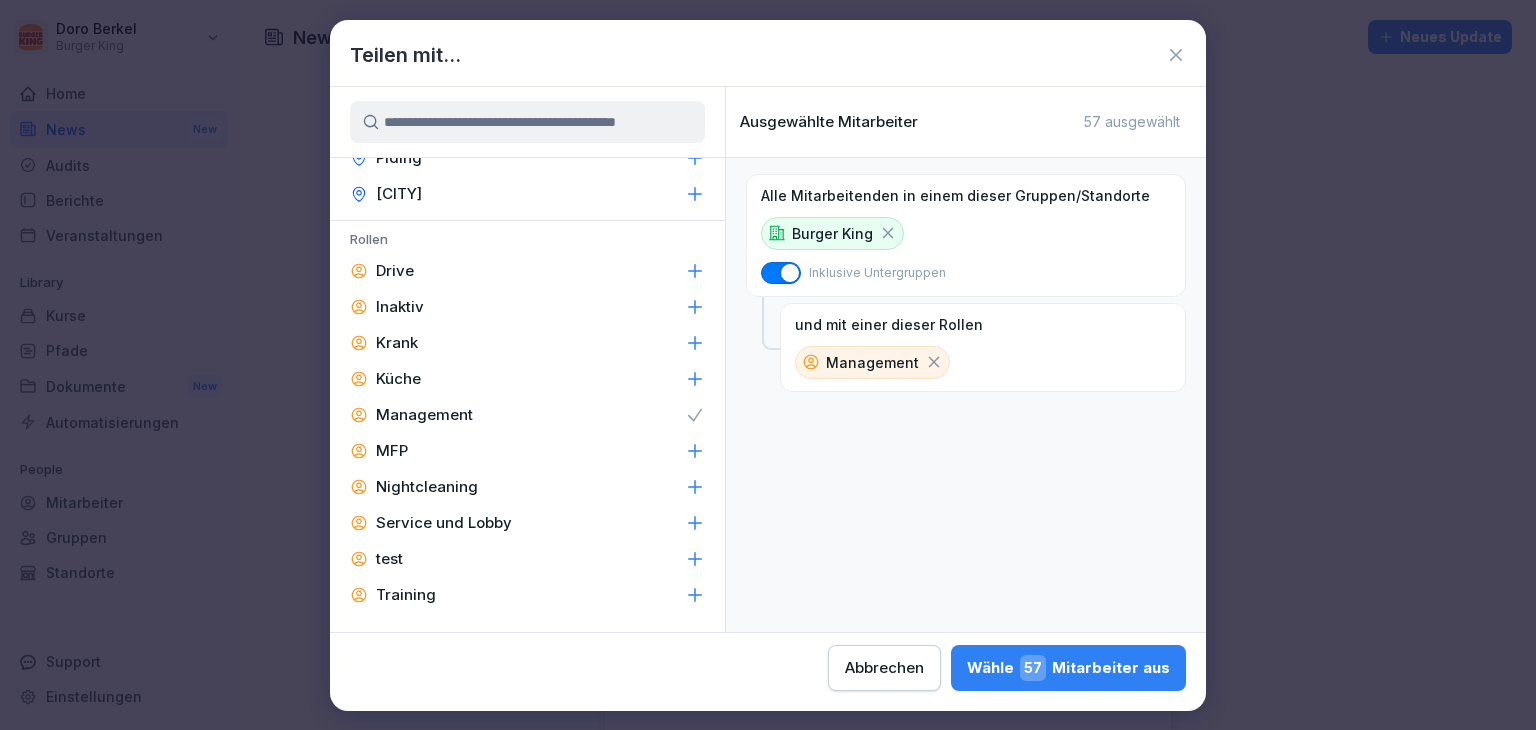 click on "Wähle  [NUMBER]  Mitarbeiter aus" at bounding box center [1068, 668] 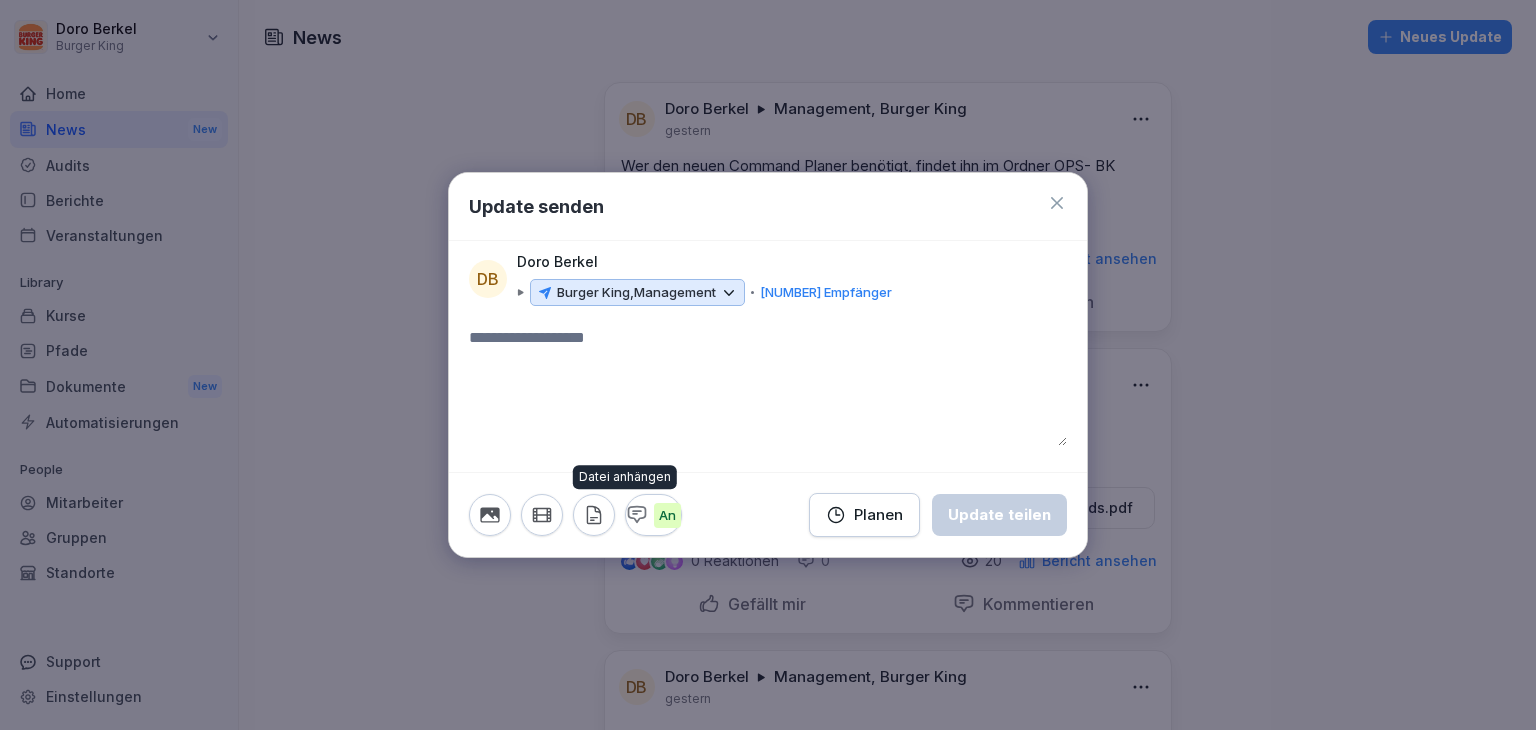 click at bounding box center (594, 515) 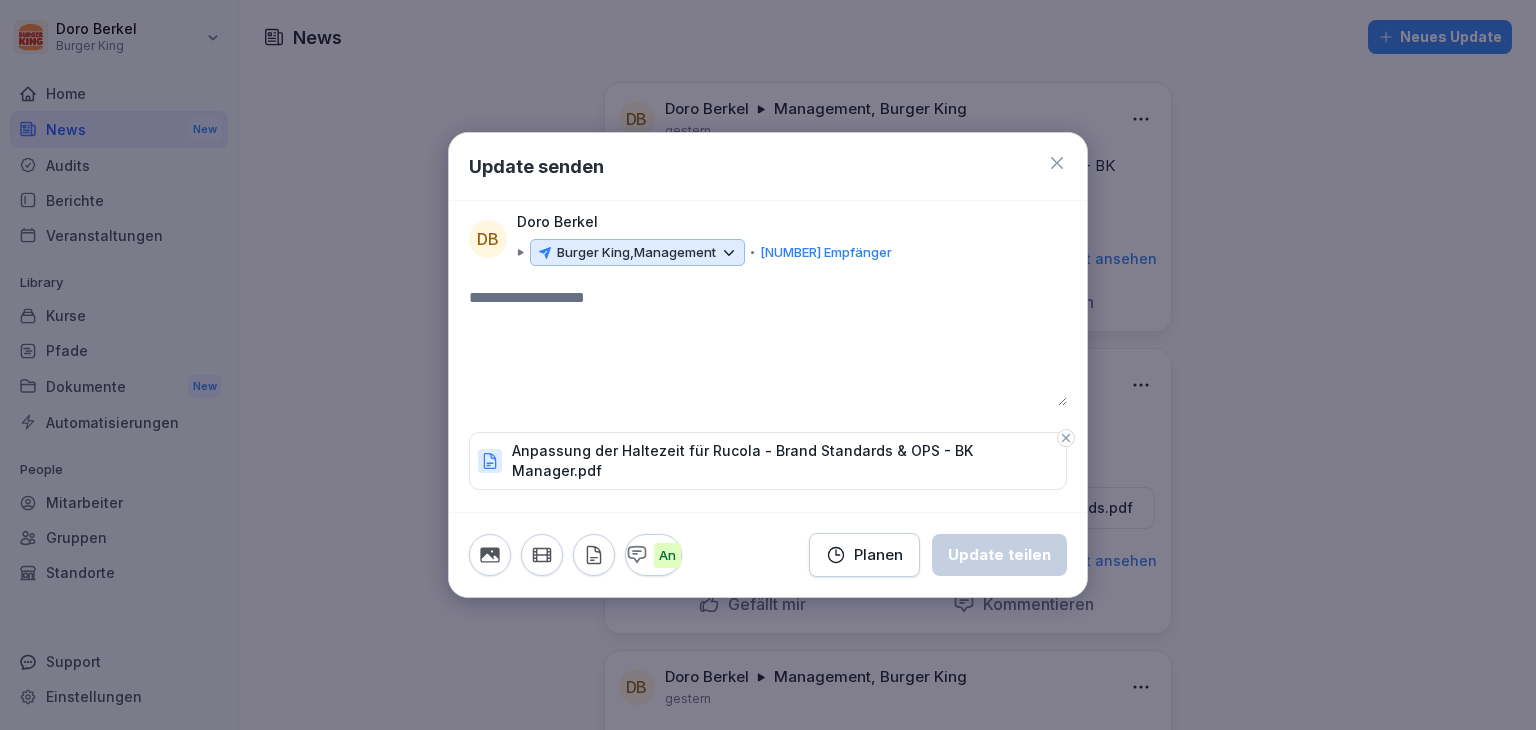 click at bounding box center [768, 346] 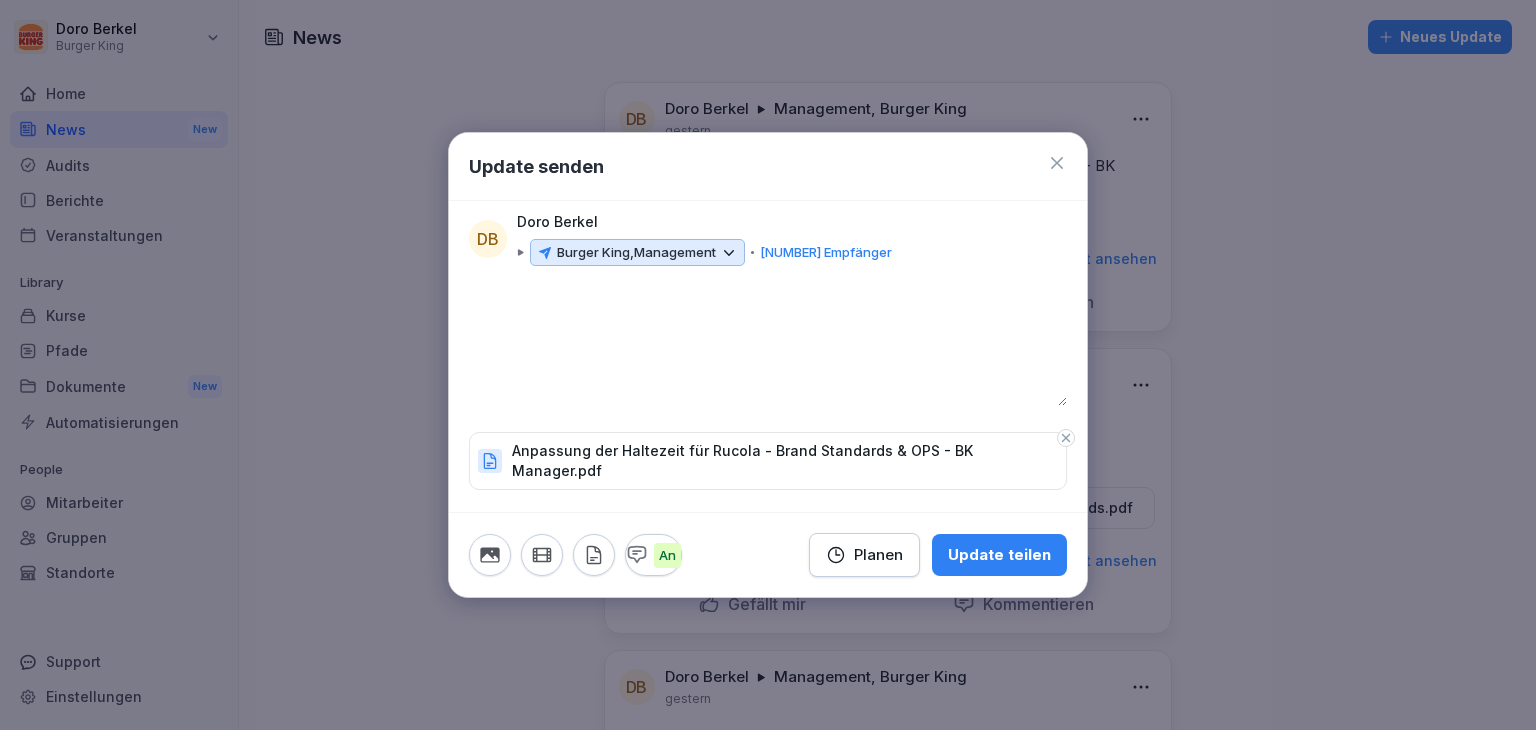 type 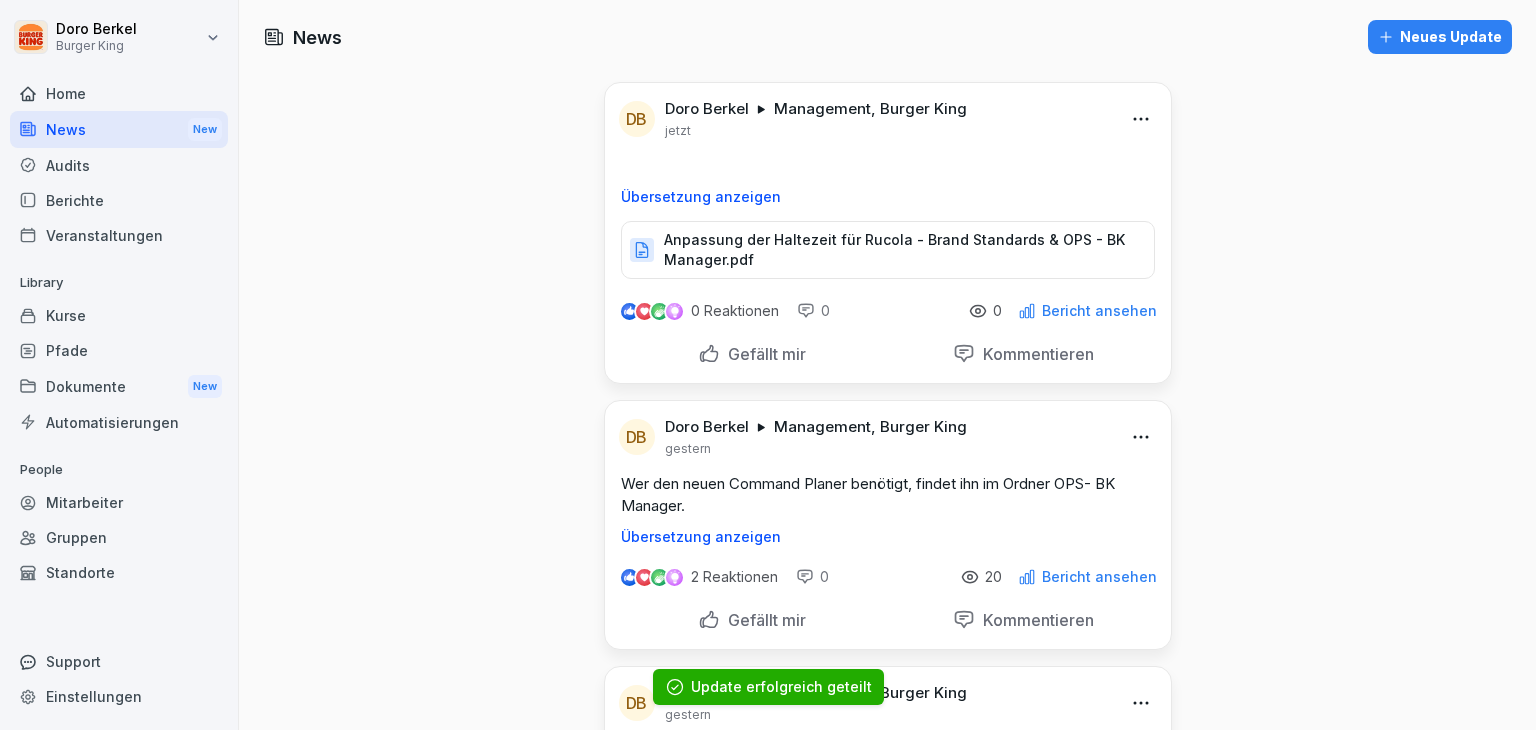 click on "Neues Update" at bounding box center [1440, 37] 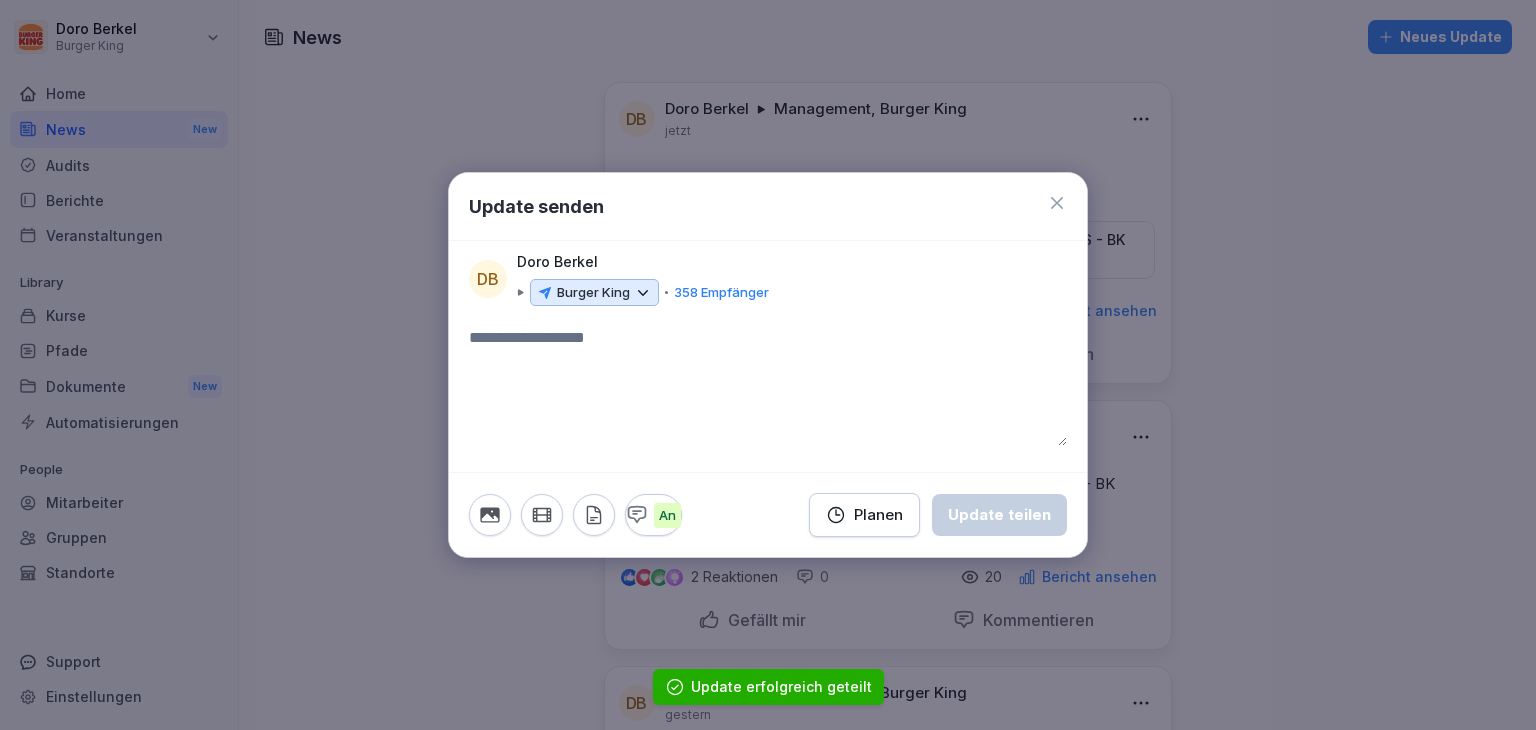 click on "Burger King" at bounding box center (593, 293) 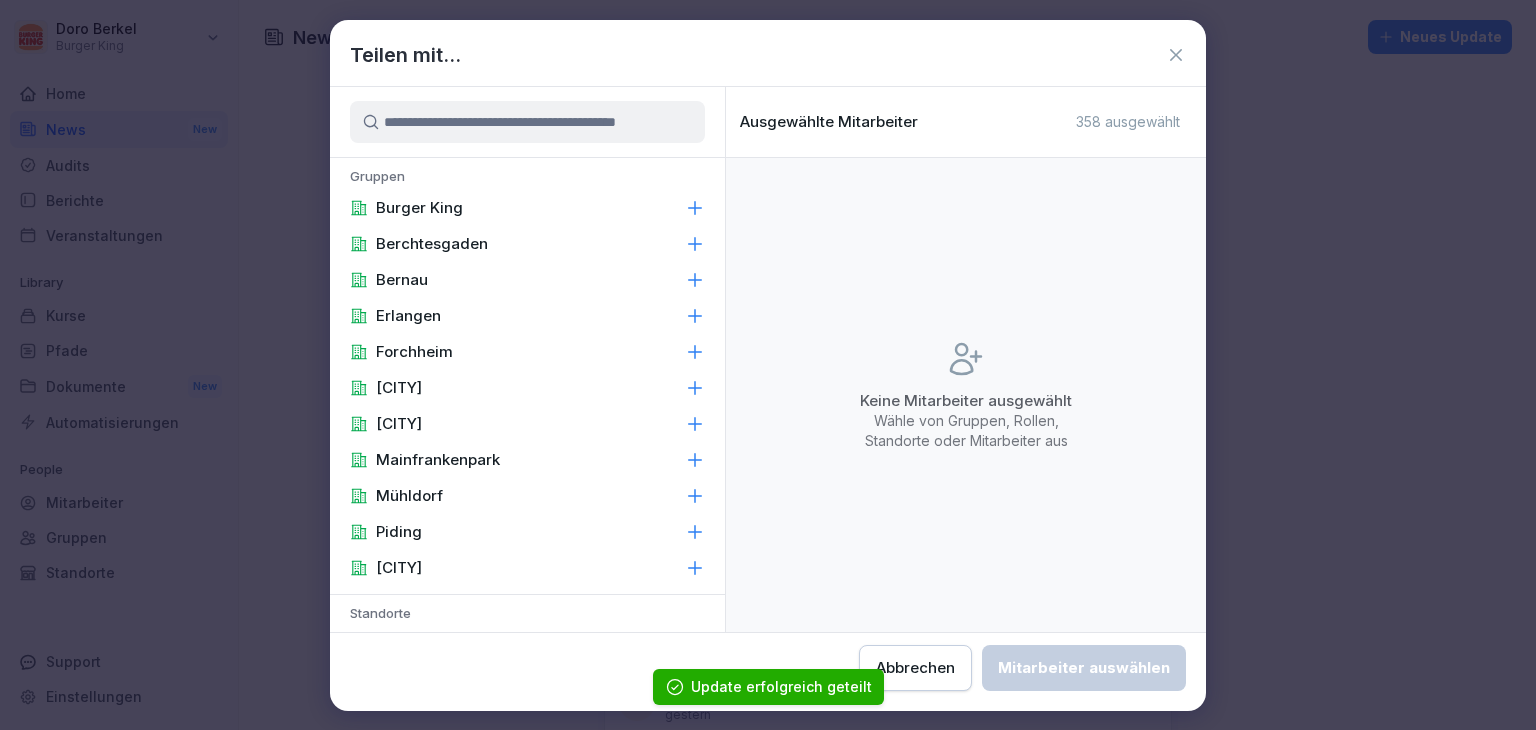 click on "Burger King" at bounding box center [419, 208] 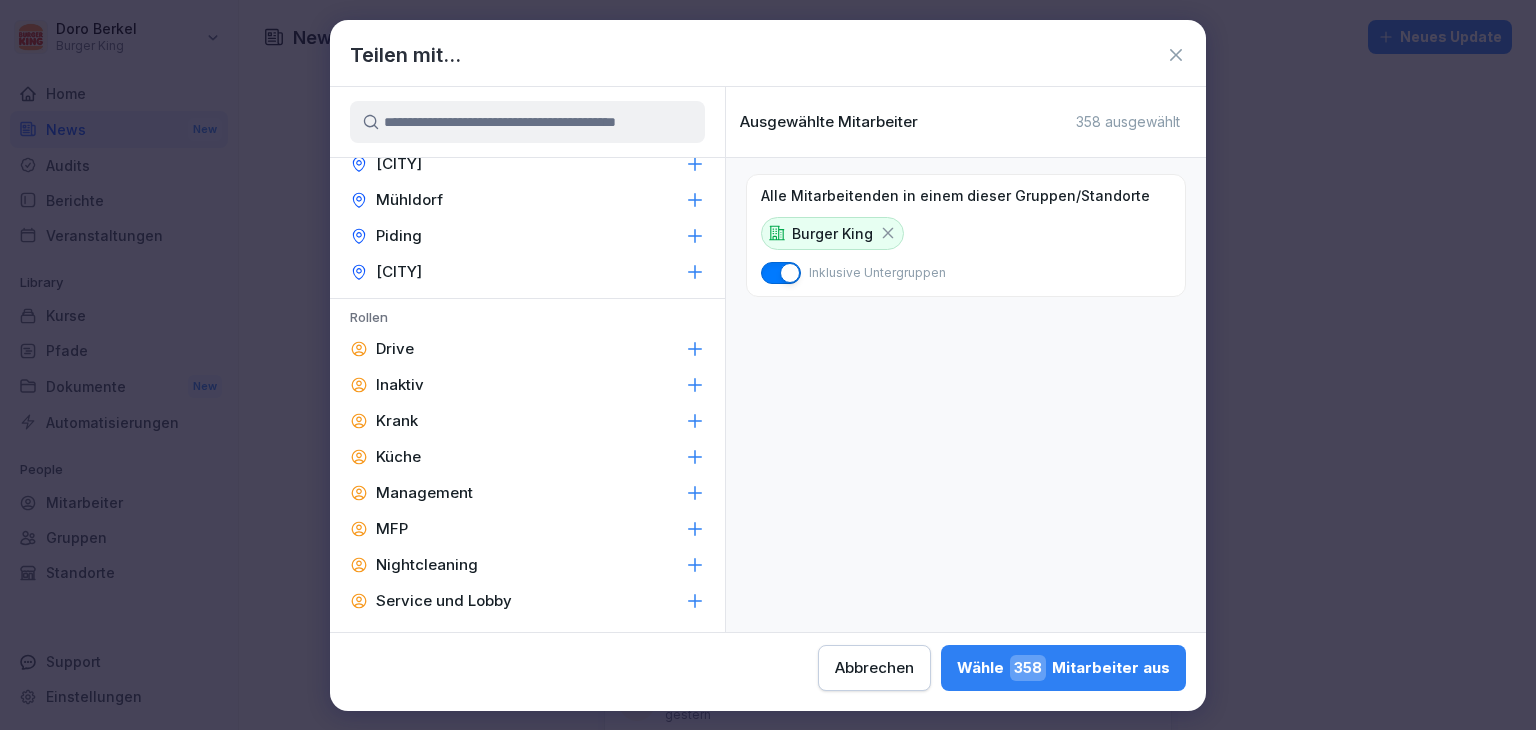 scroll, scrollTop: 847, scrollLeft: 0, axis: vertical 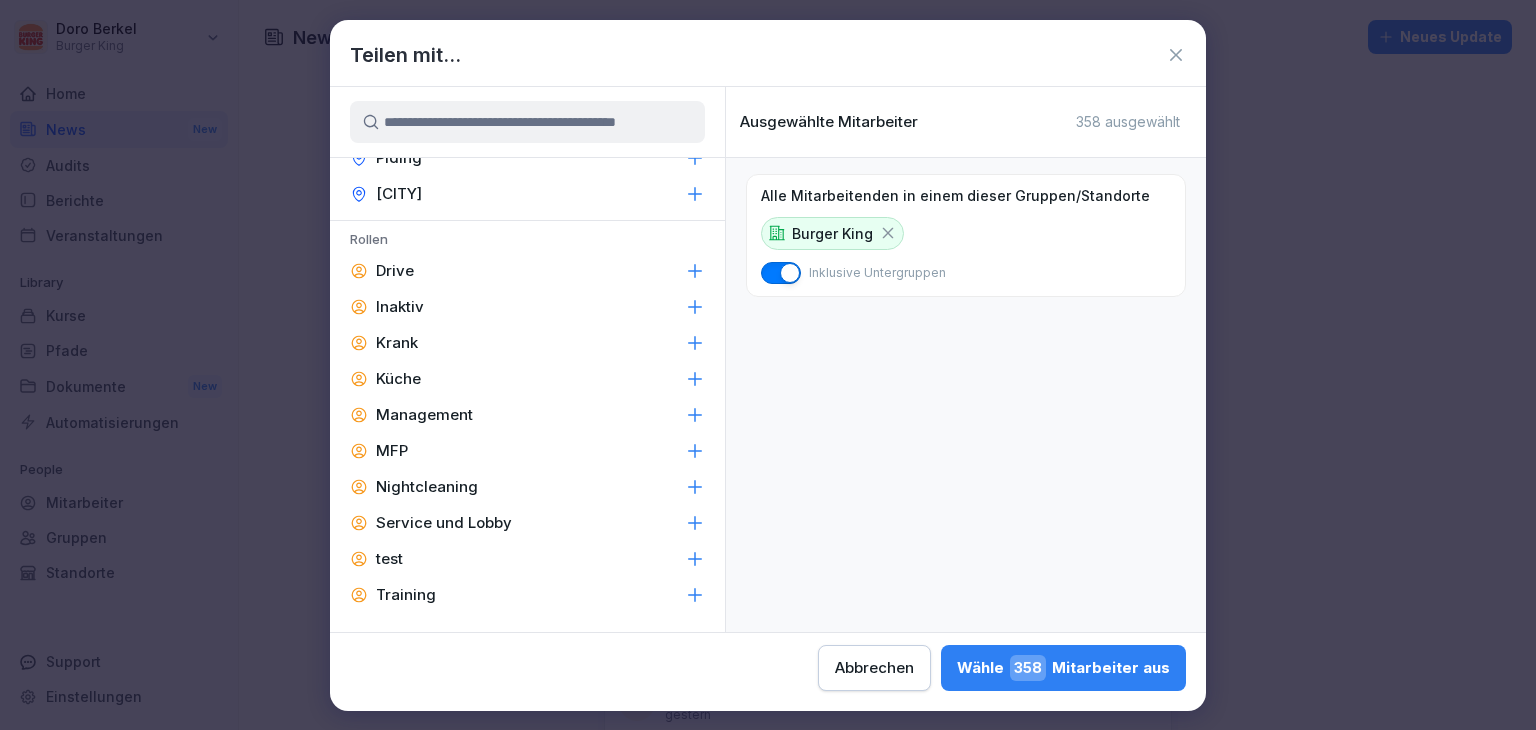 click on "Management" at bounding box center (424, 415) 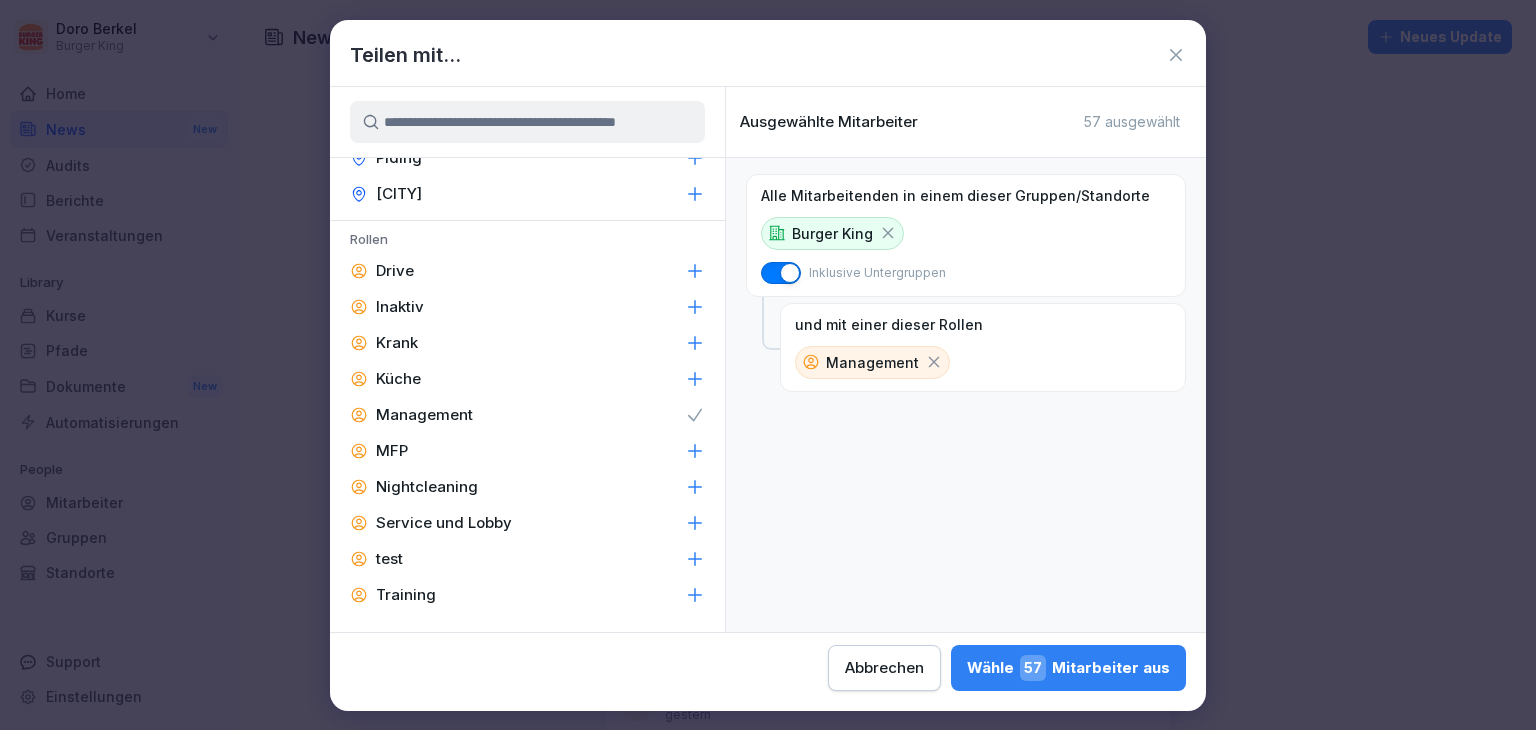 click on "57" at bounding box center [1033, 668] 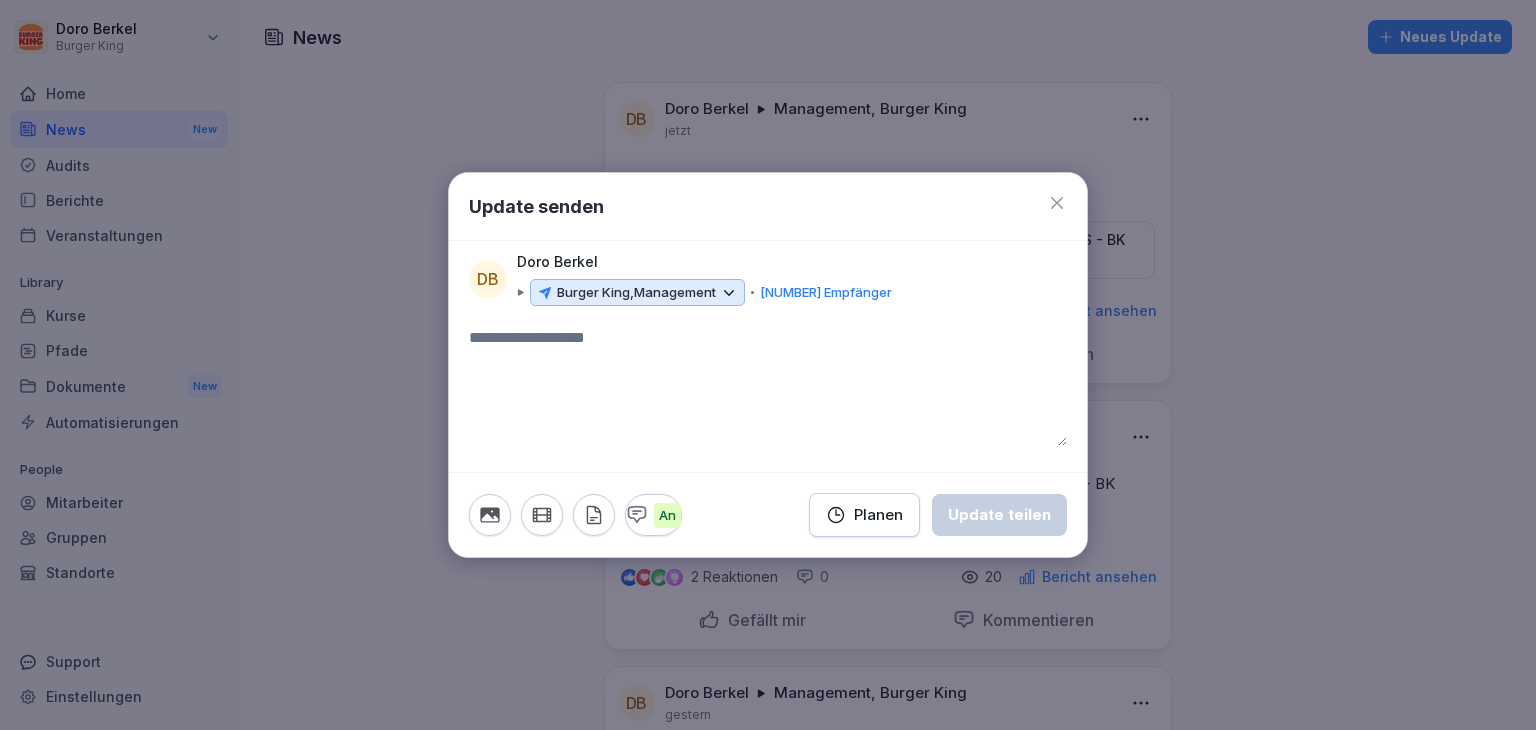 click on "An Planen Update teilen" at bounding box center [768, 514] 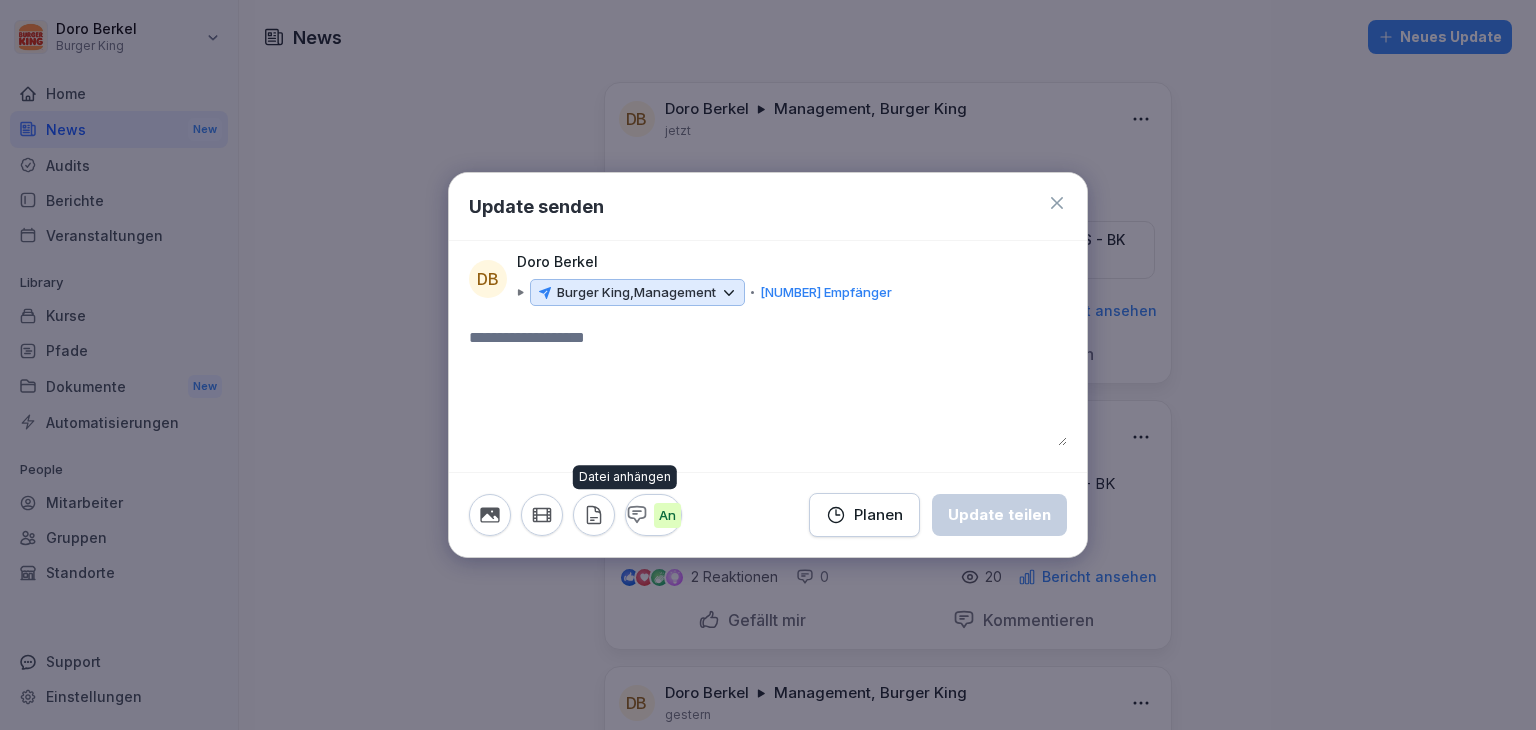 click 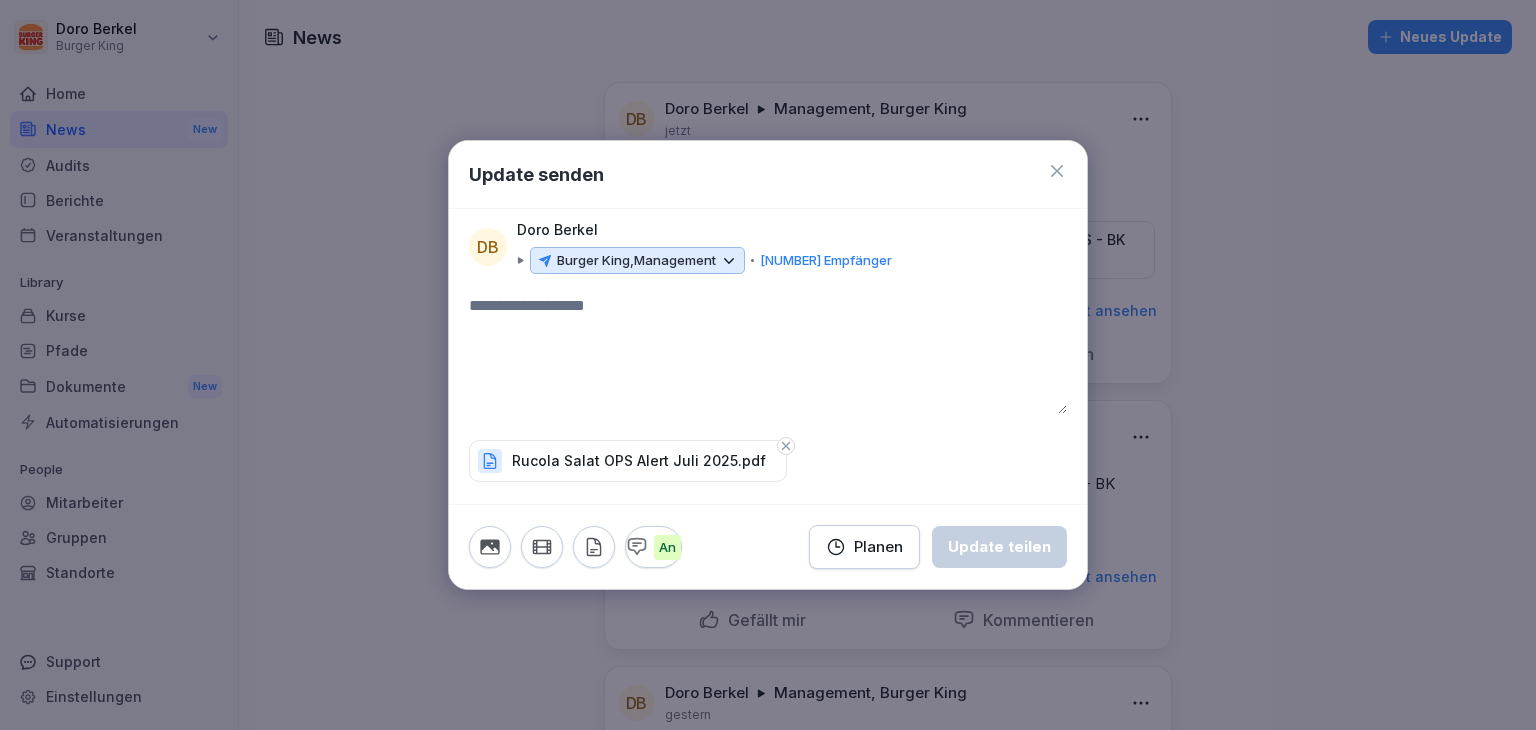 click at bounding box center [768, 354] 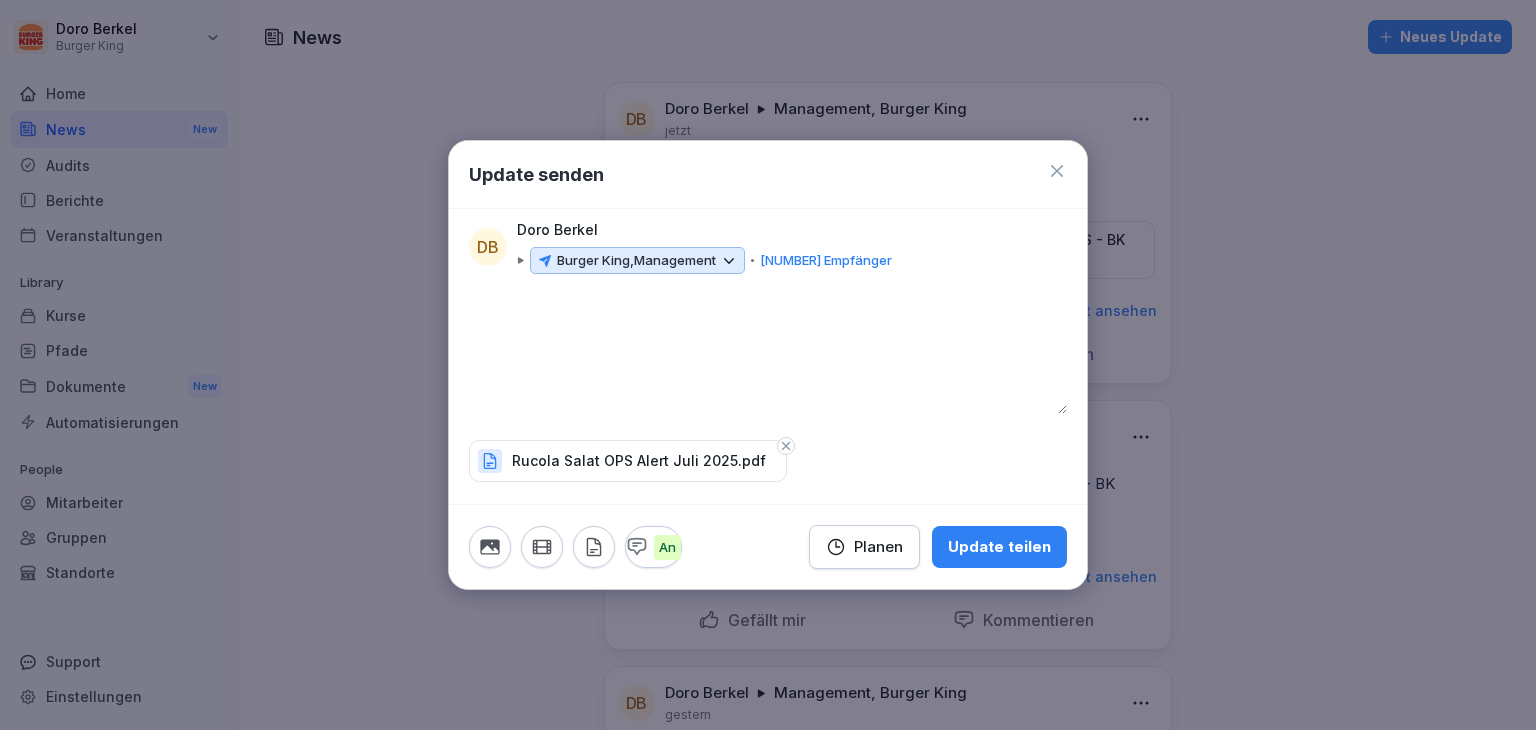 type 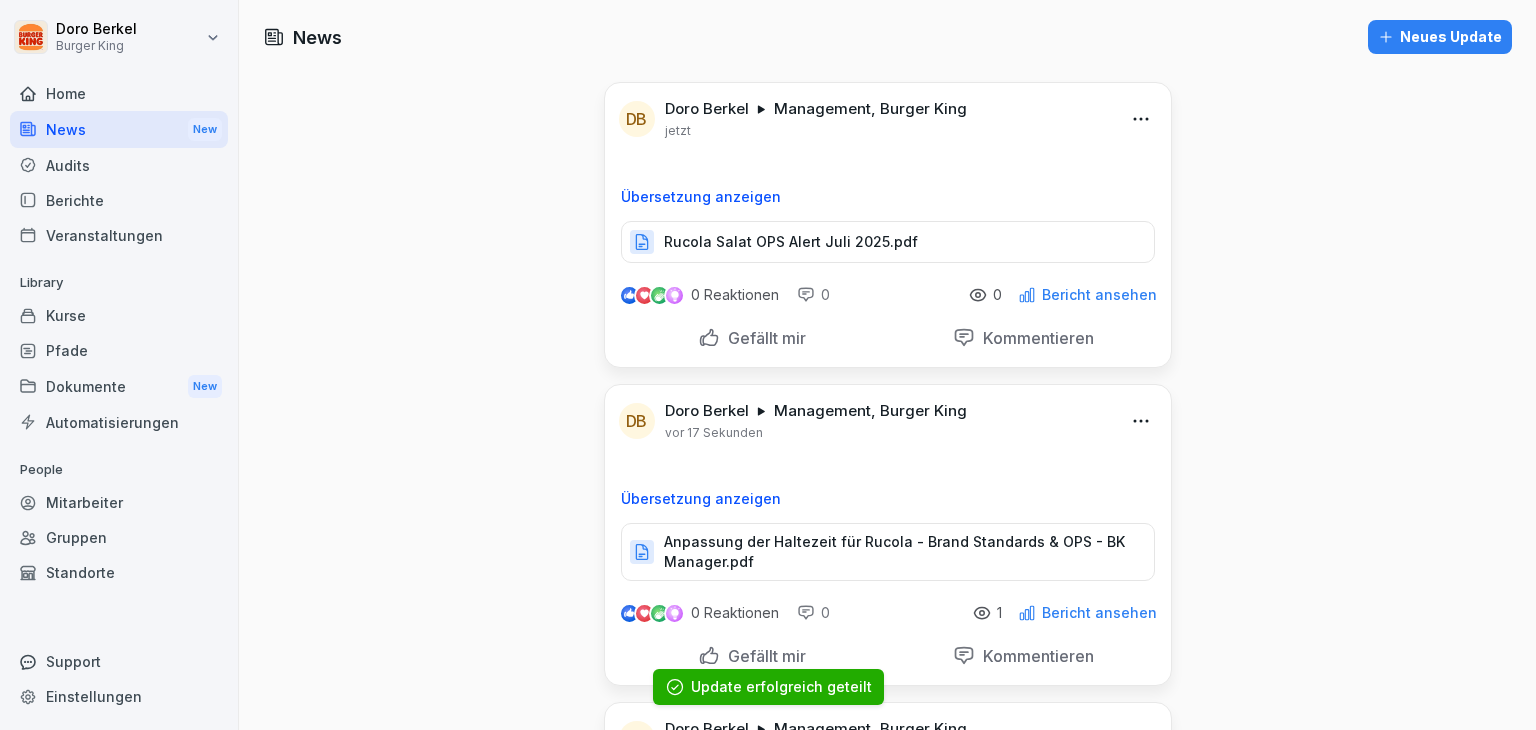 click on "Neues Update" at bounding box center [1440, 37] 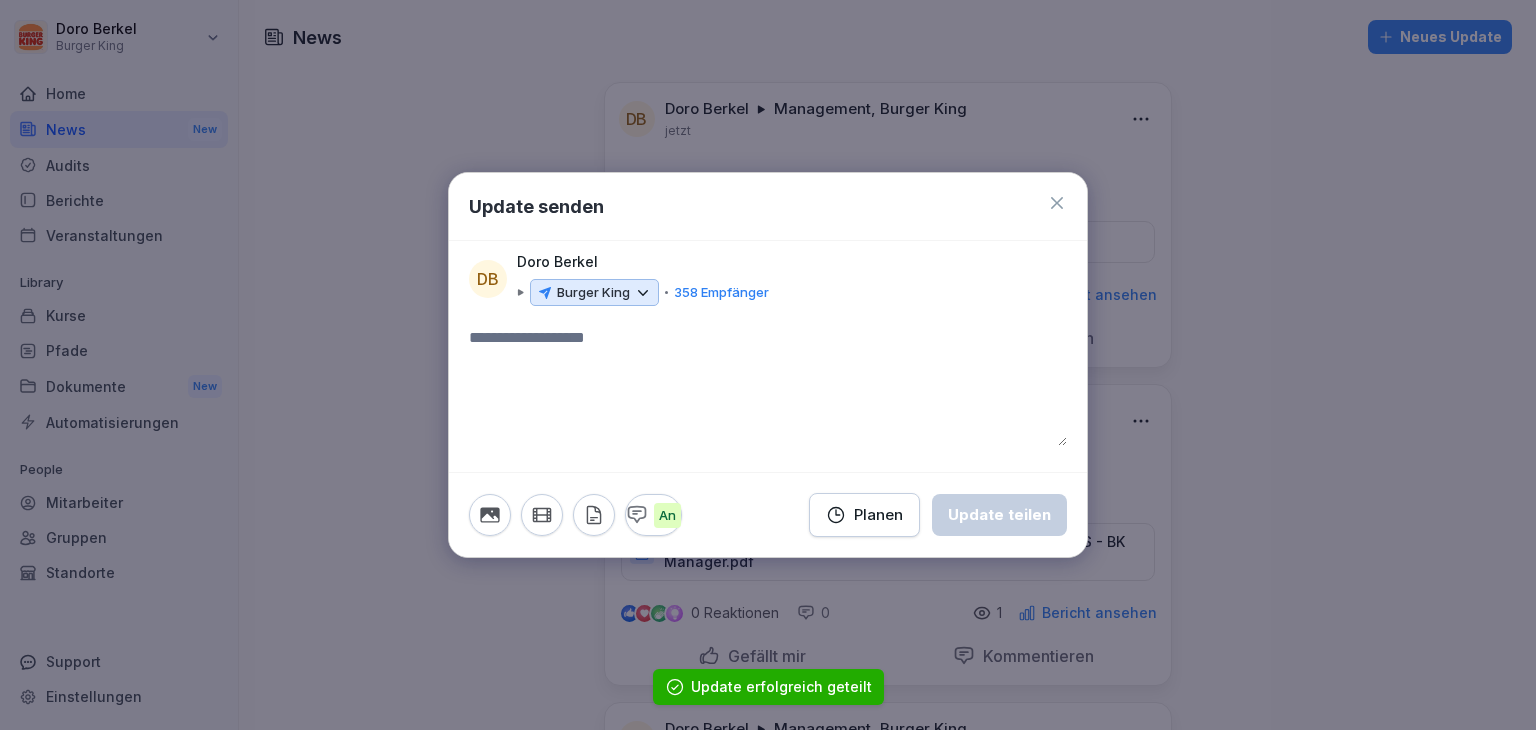 click on "Burger King" at bounding box center [593, 293] 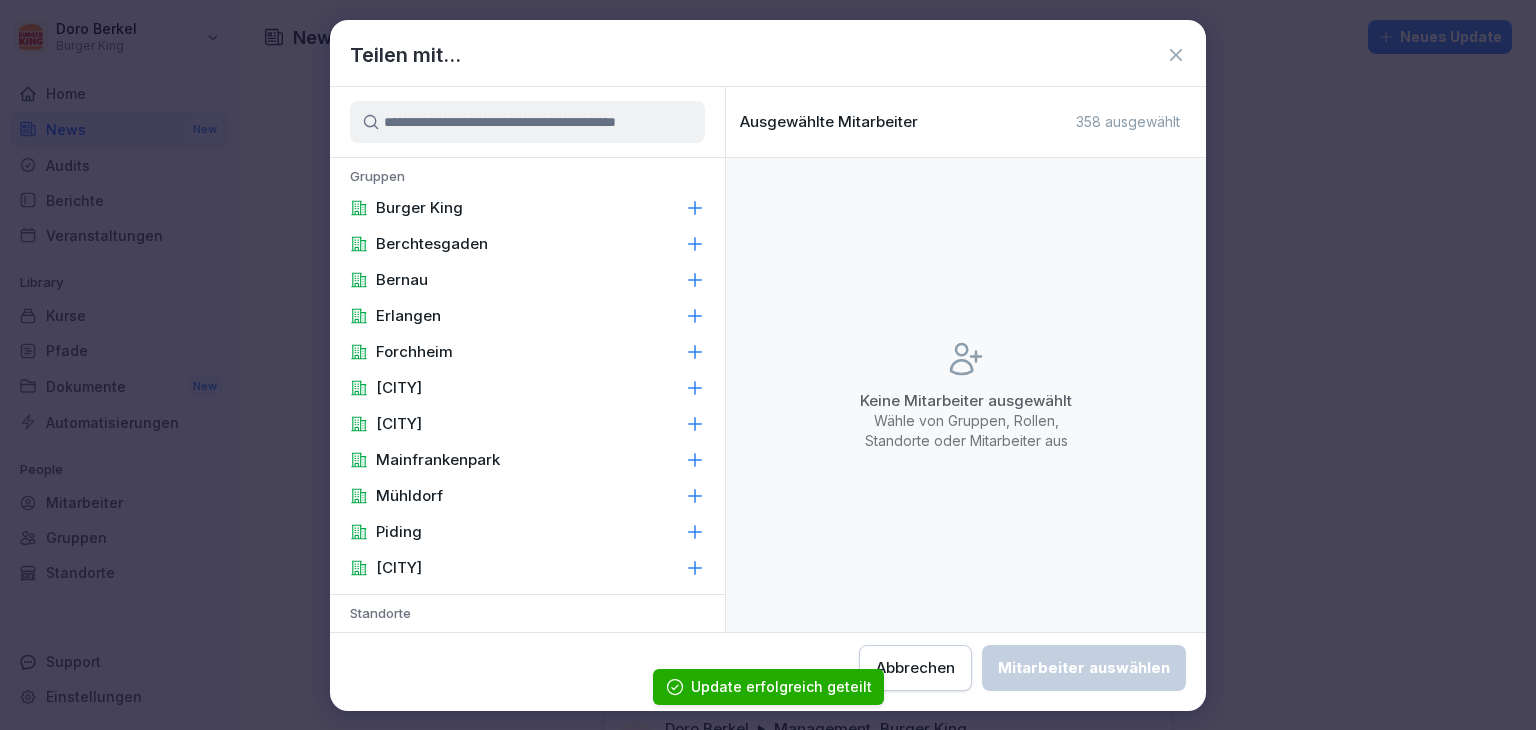 click on "Burger King" at bounding box center (527, 208) 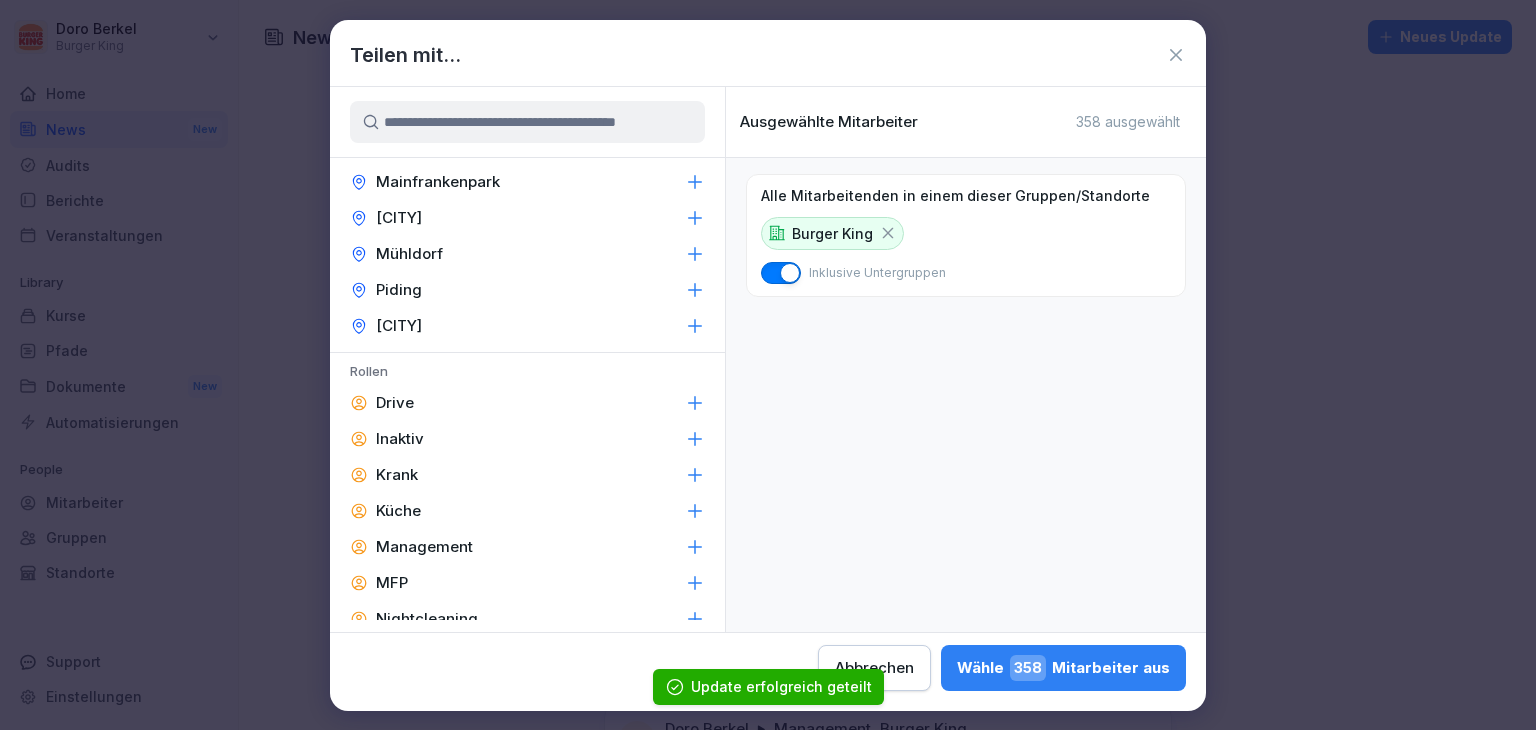 scroll, scrollTop: 800, scrollLeft: 0, axis: vertical 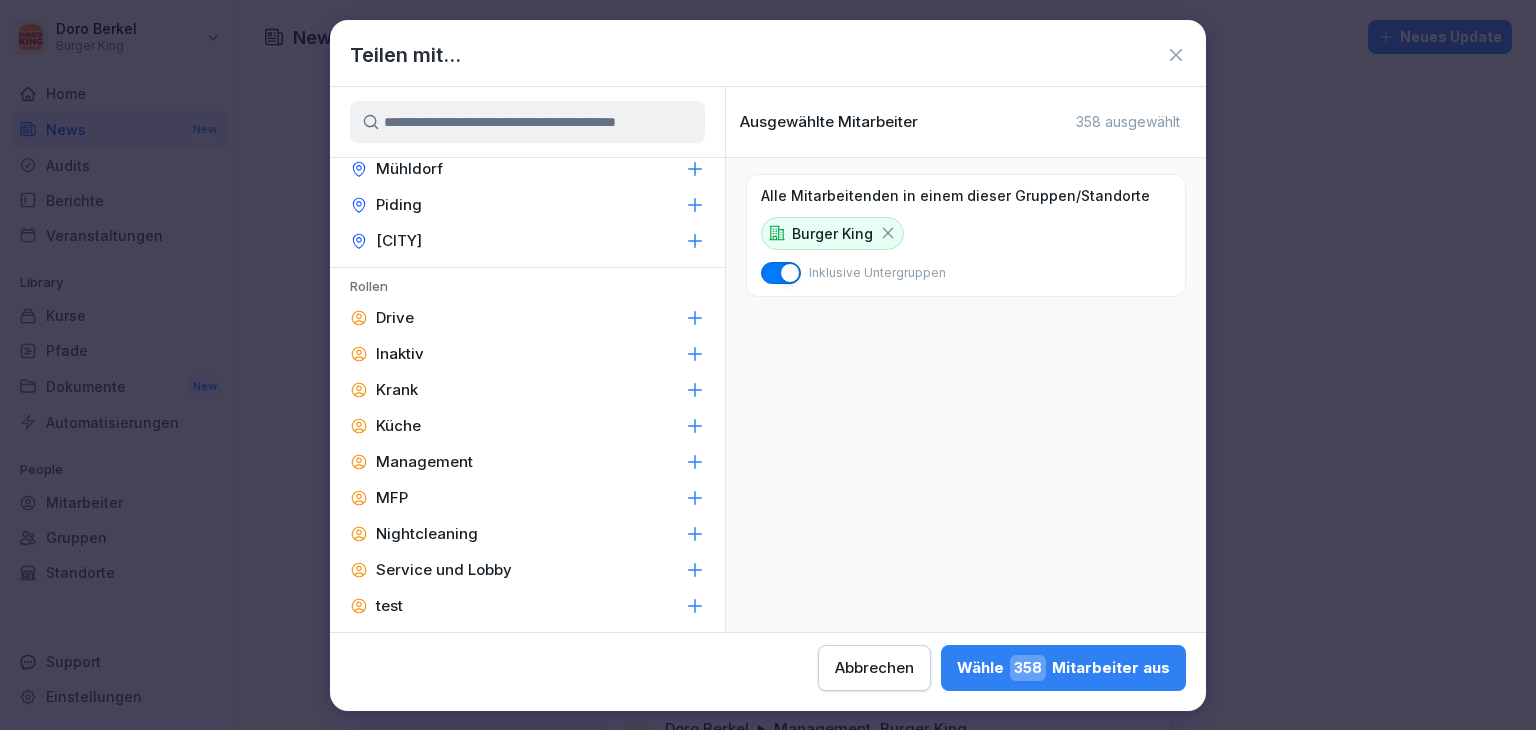 click on "Management" at bounding box center (527, 462) 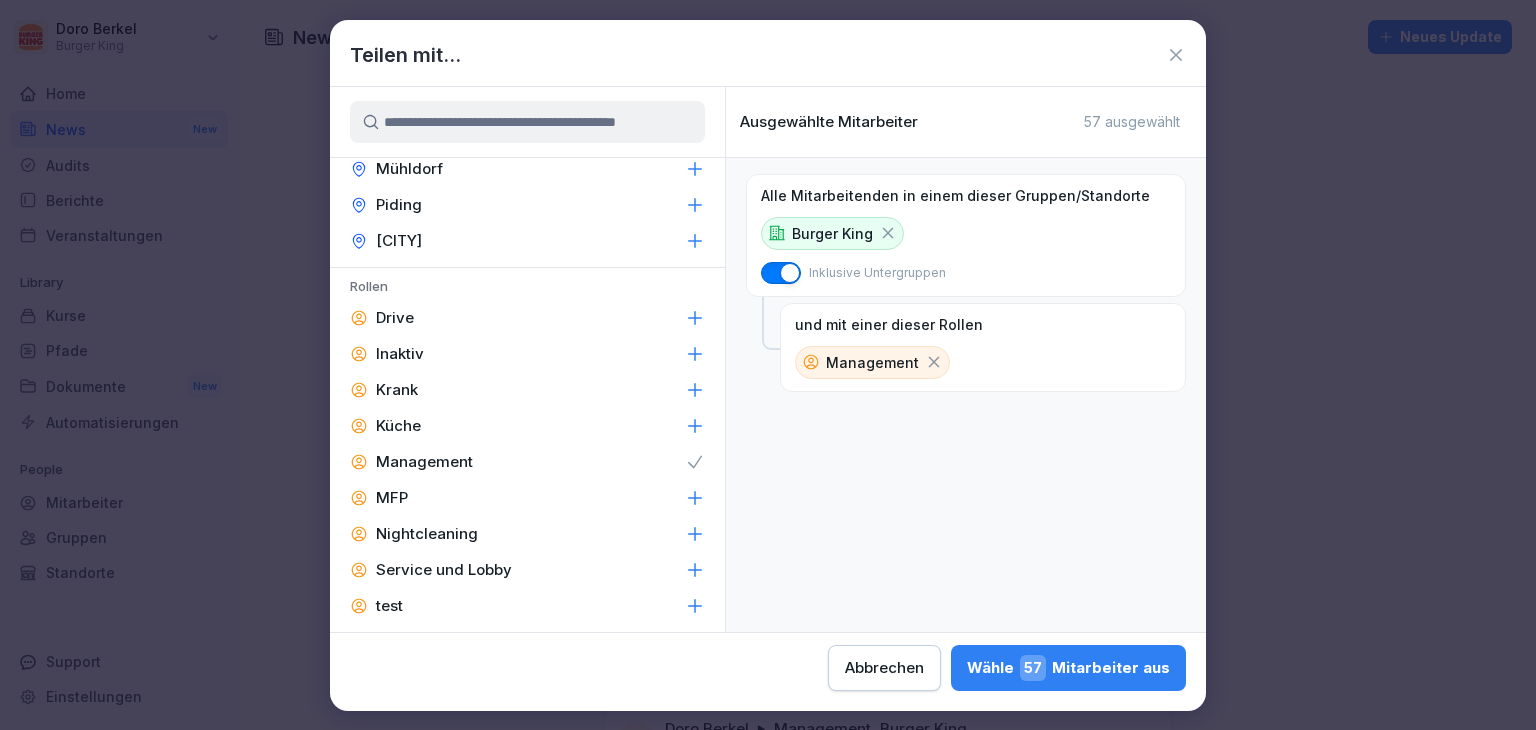 click on "57" at bounding box center [1033, 668] 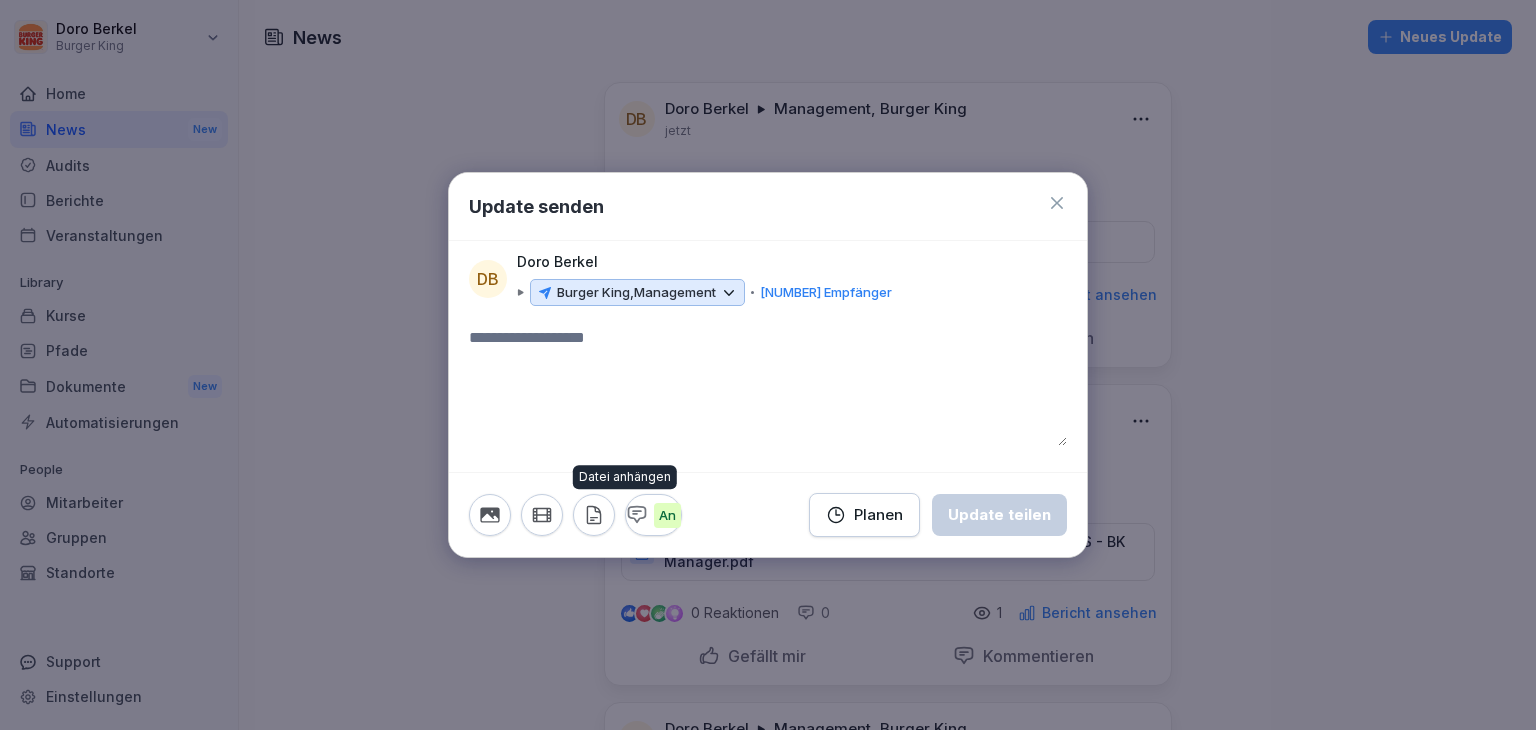 click 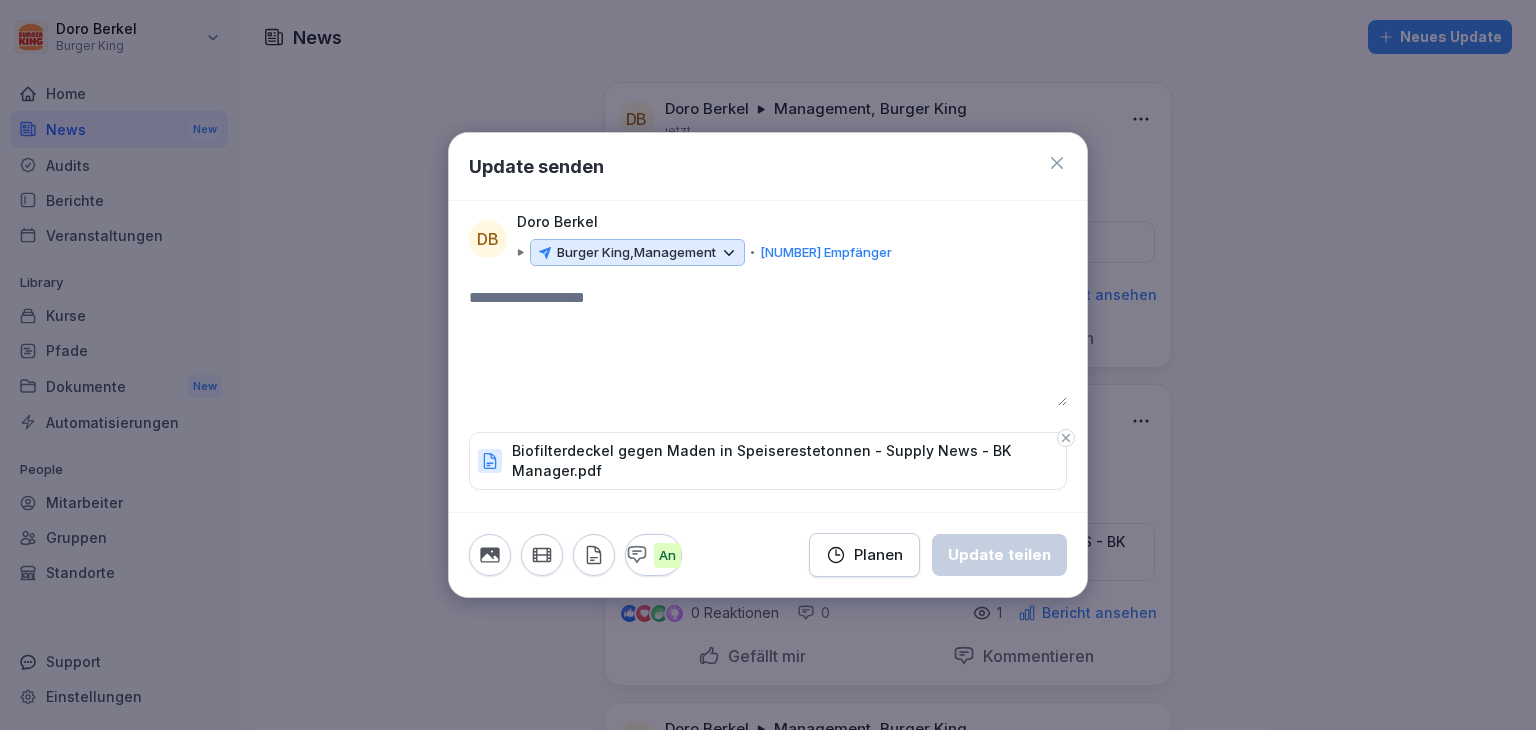click at bounding box center (768, 346) 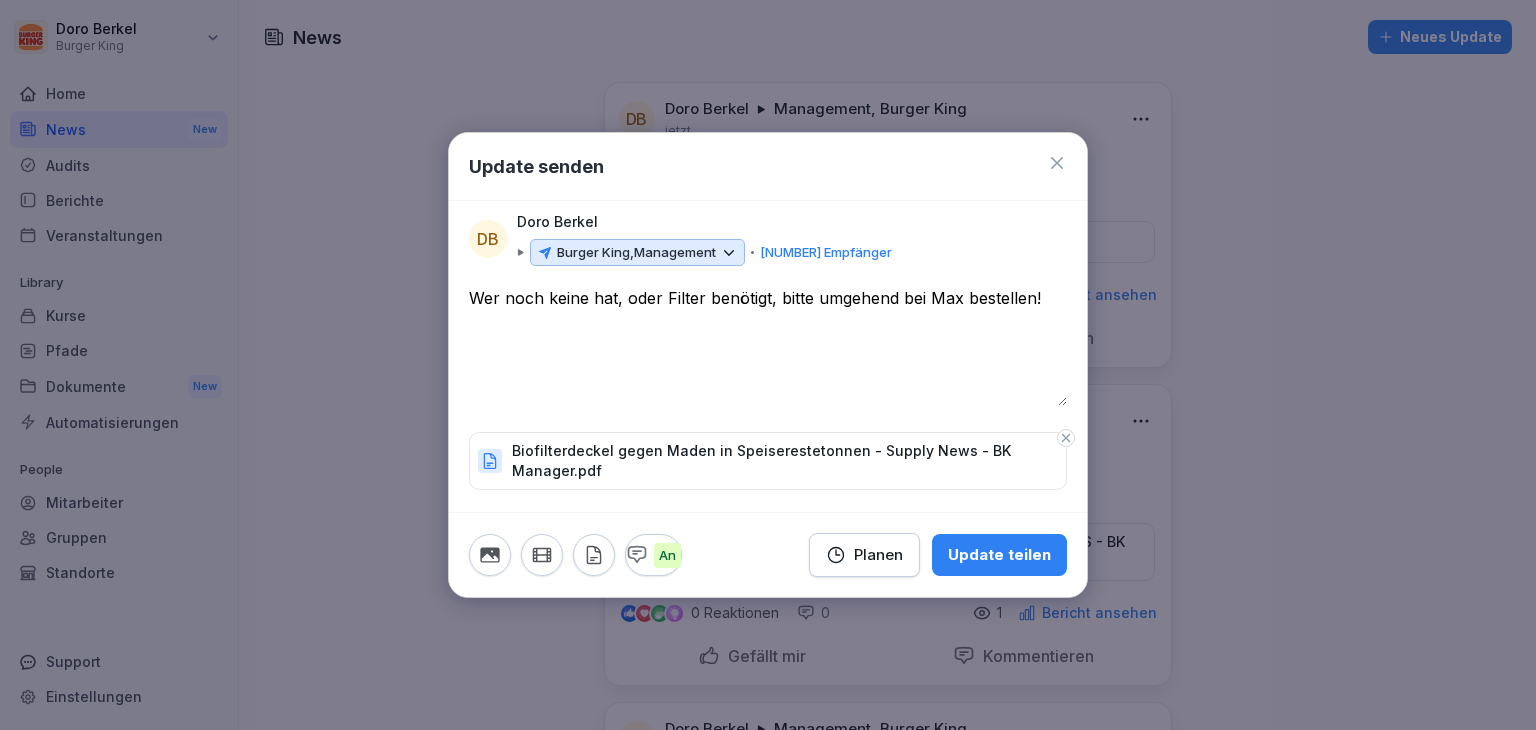 type on "**********" 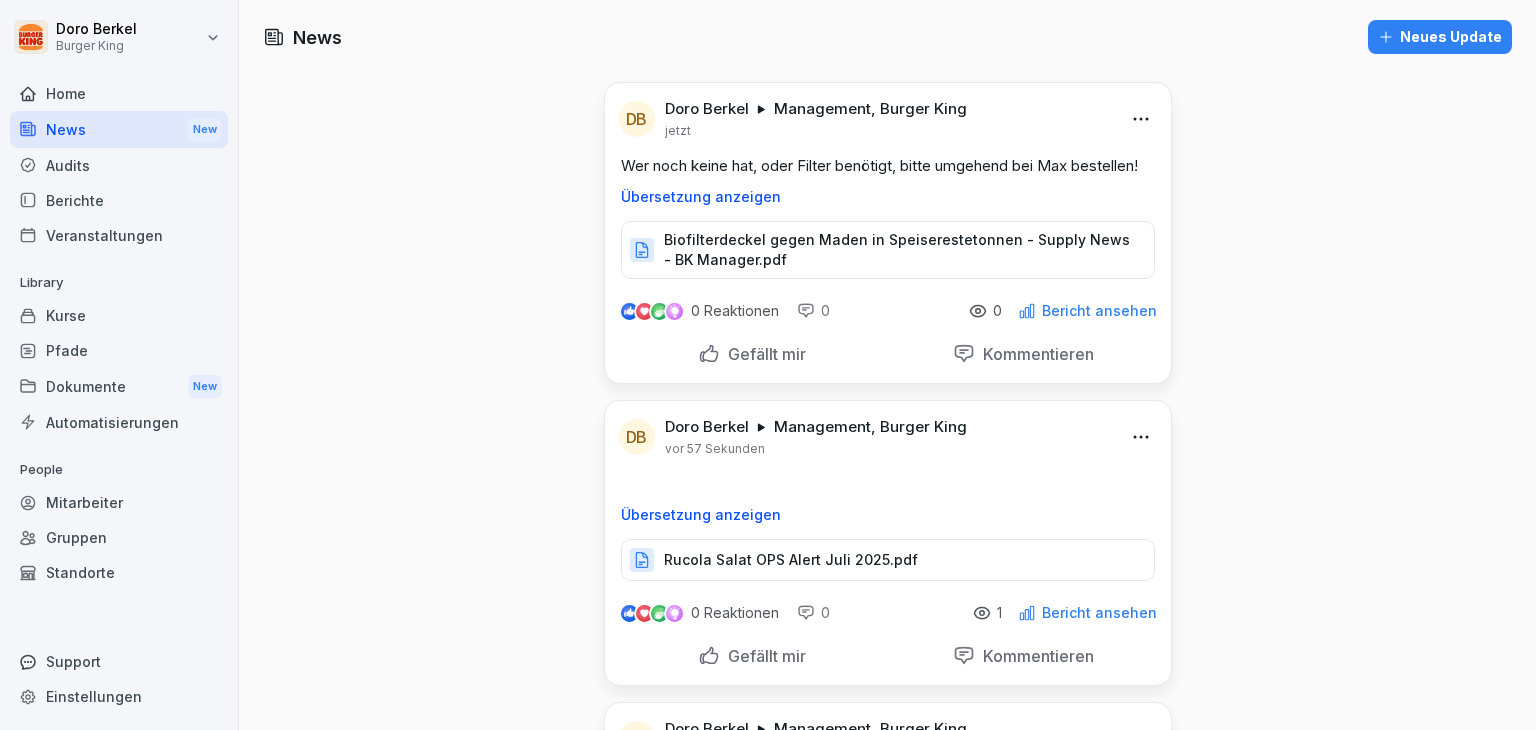 click on "Neues Update" at bounding box center [1440, 37] 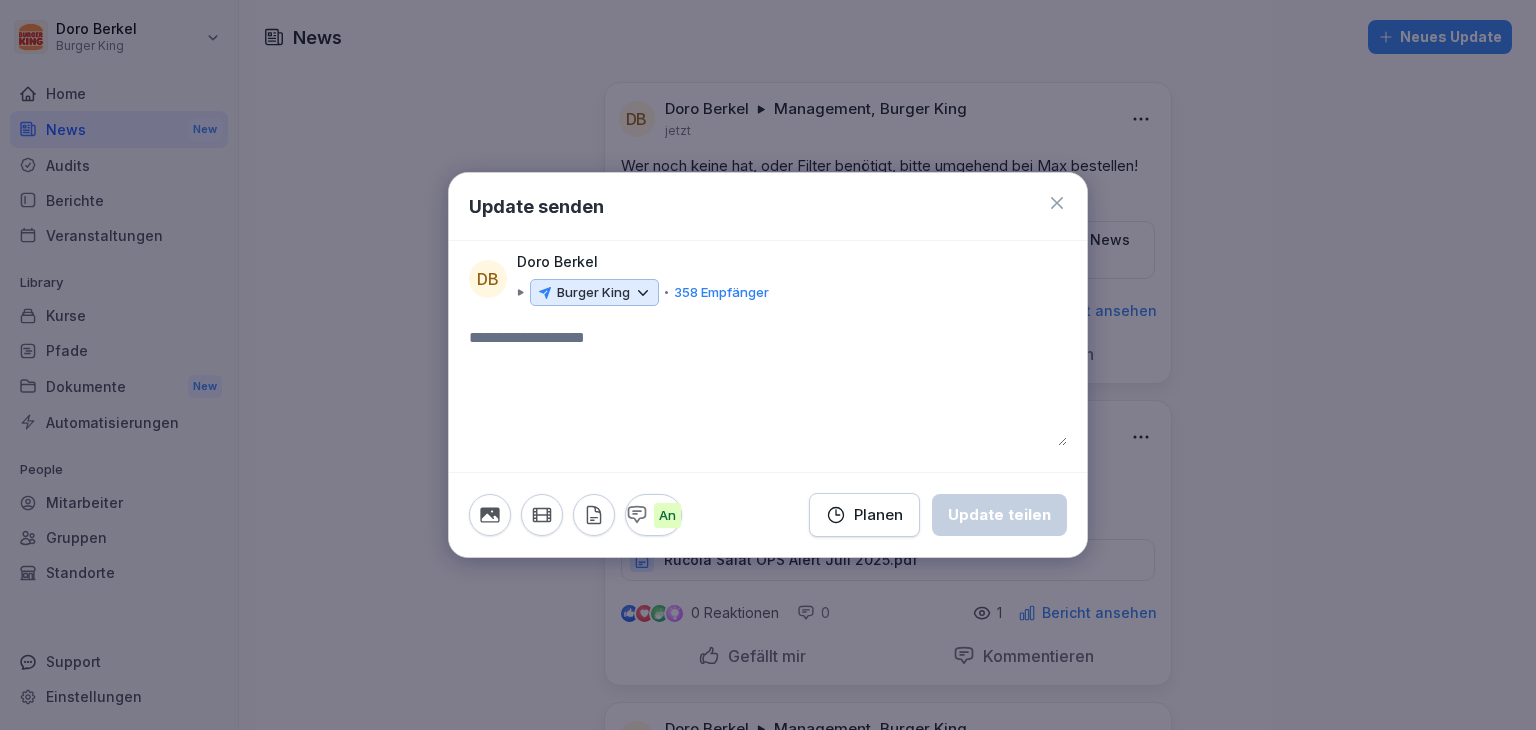 click on "Burger King" at bounding box center (593, 293) 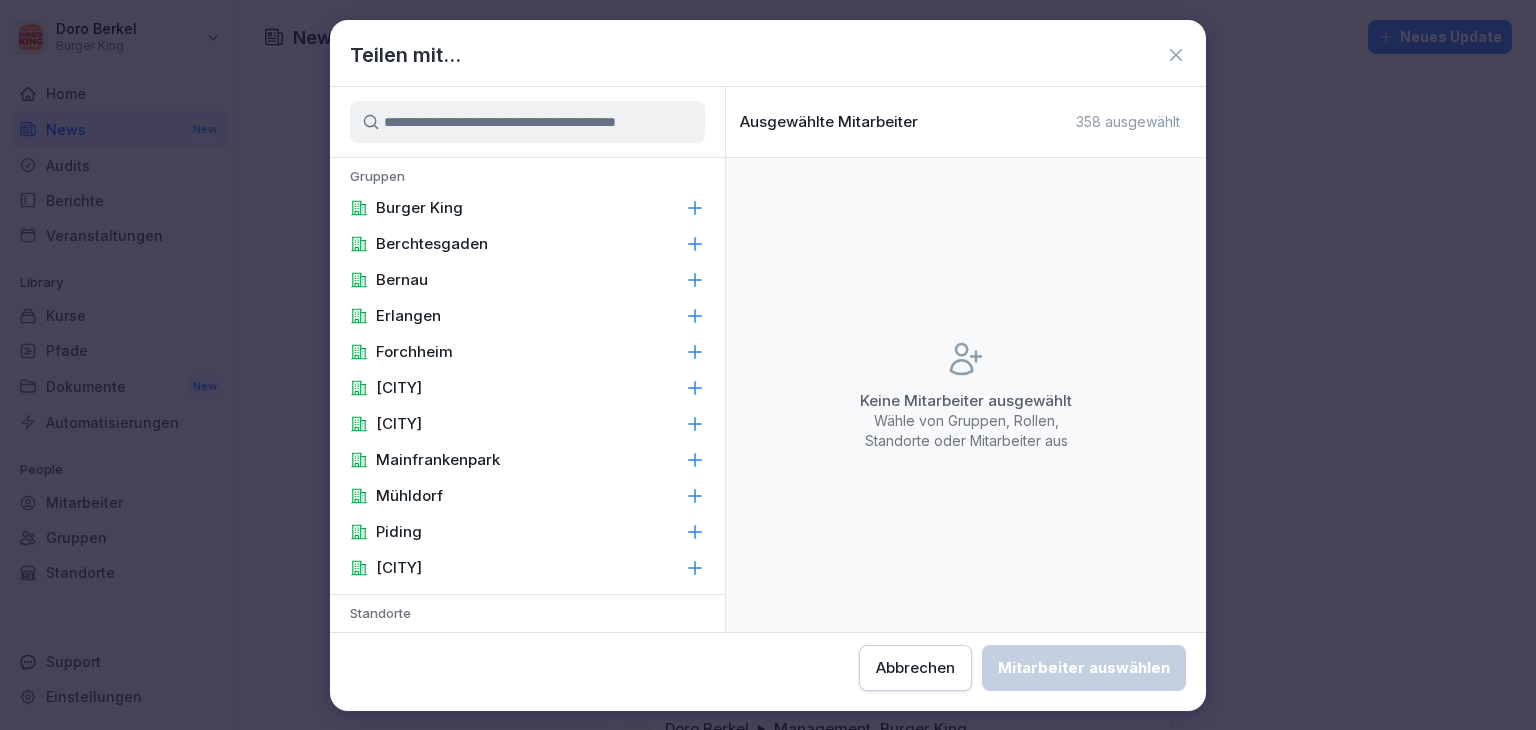 click on "Burger King" at bounding box center (527, 208) 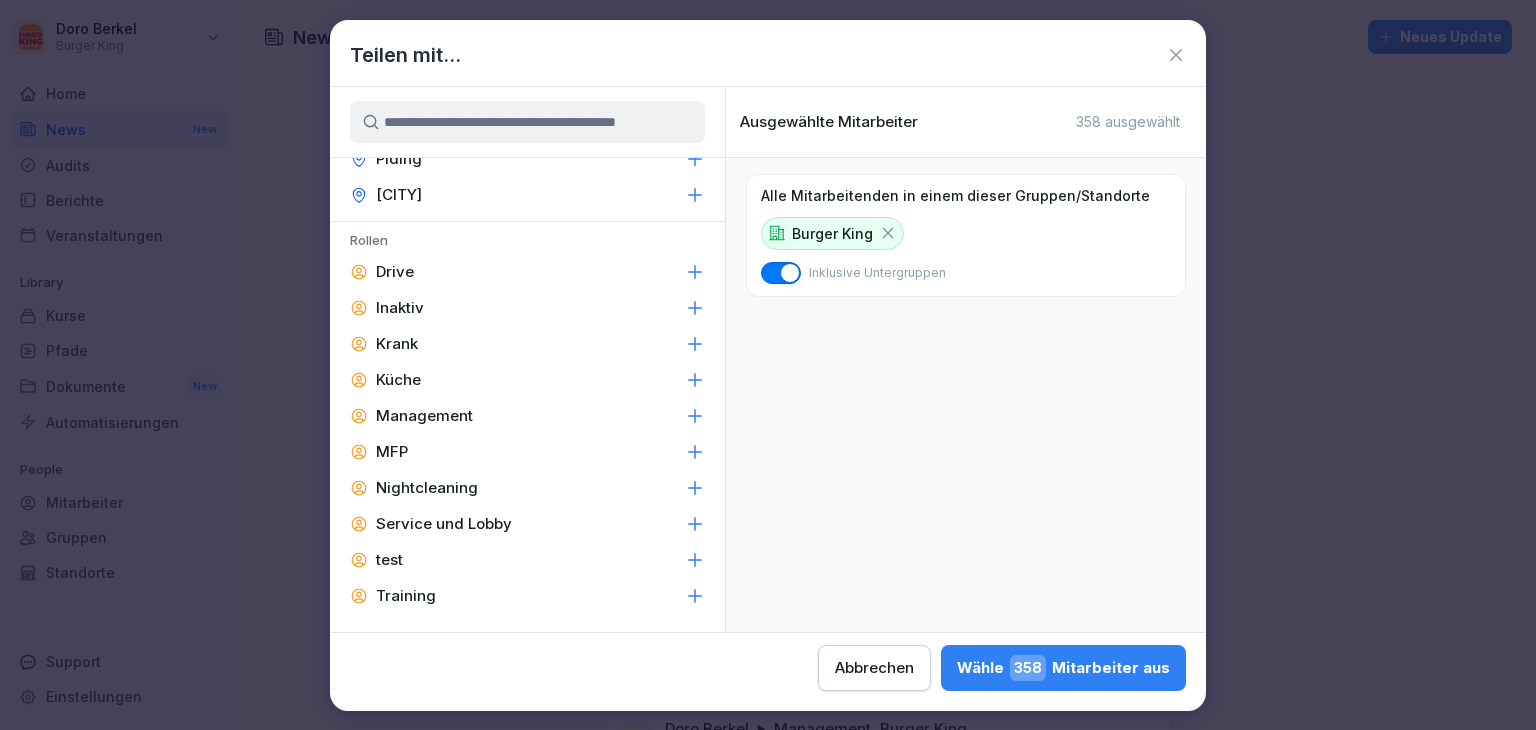 scroll, scrollTop: 847, scrollLeft: 0, axis: vertical 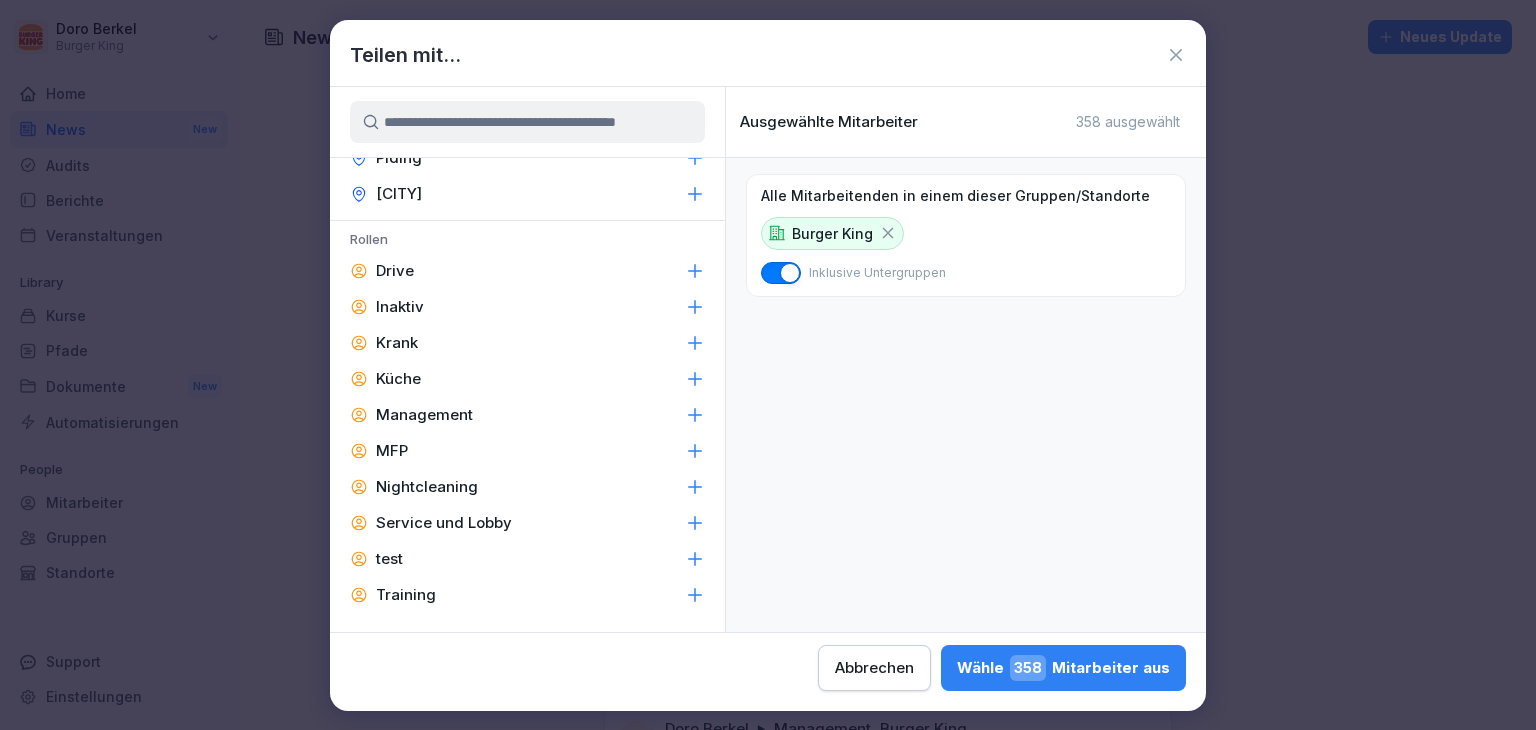 click on "Management" at bounding box center (424, 415) 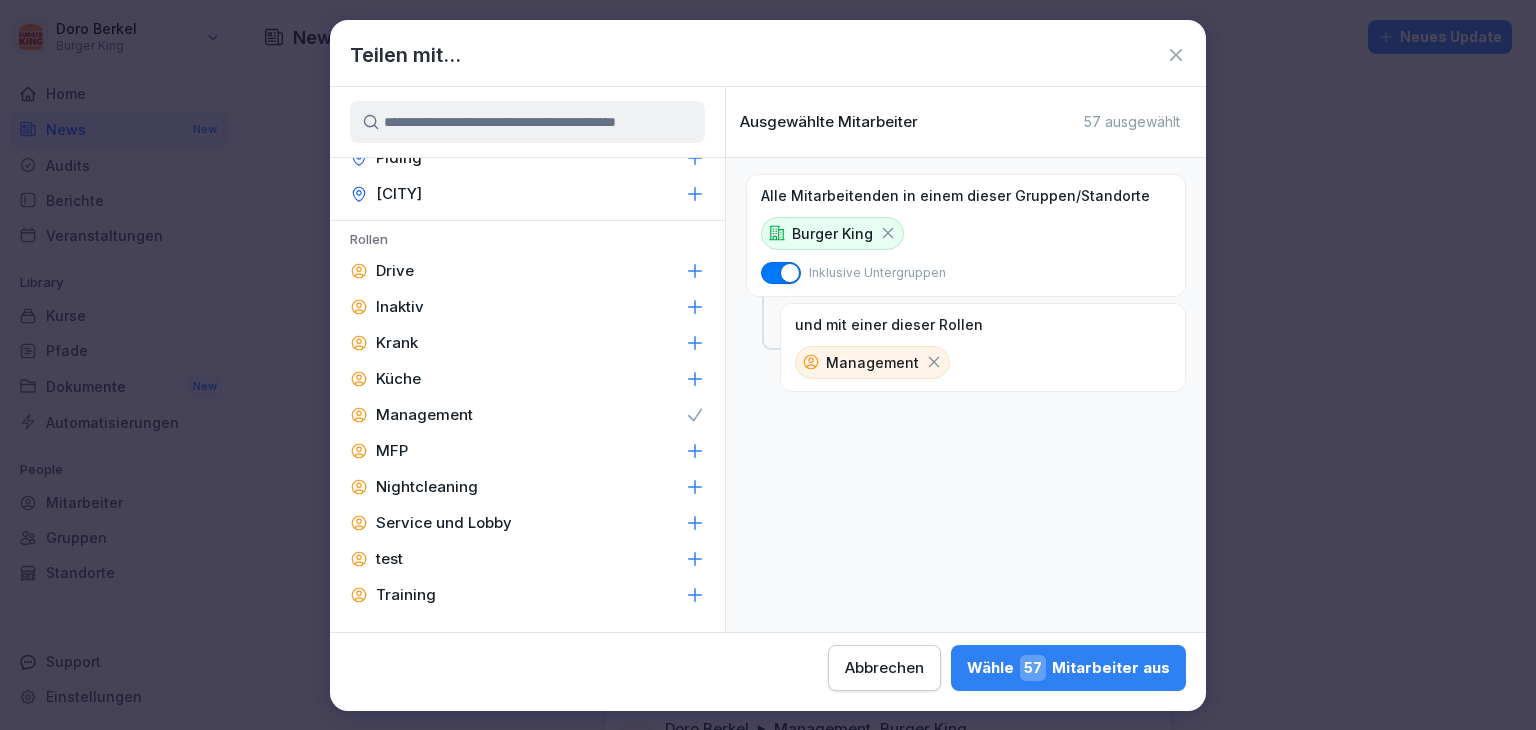 click on "Wähle  [NUMBER]  Mitarbeiter aus" at bounding box center (1068, 668) 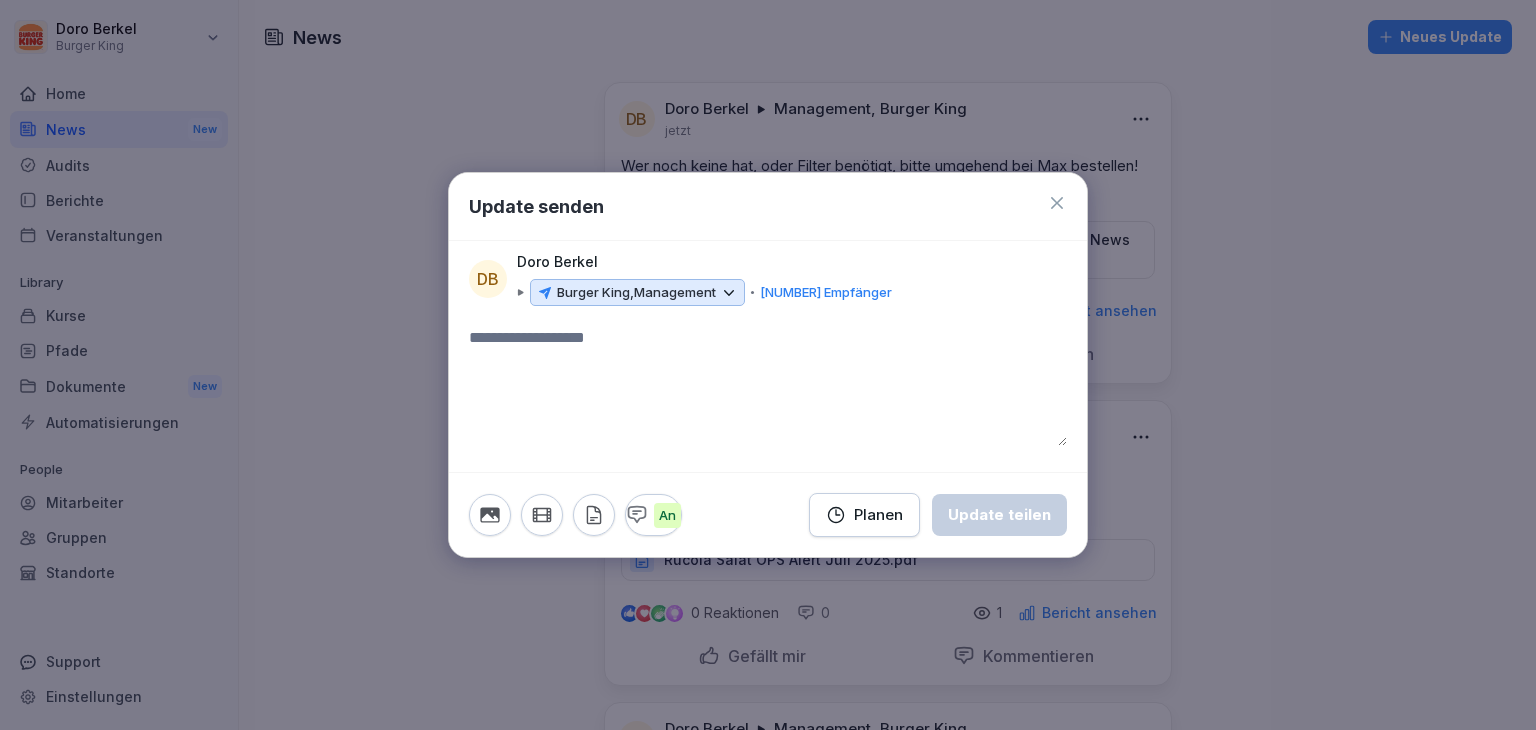click 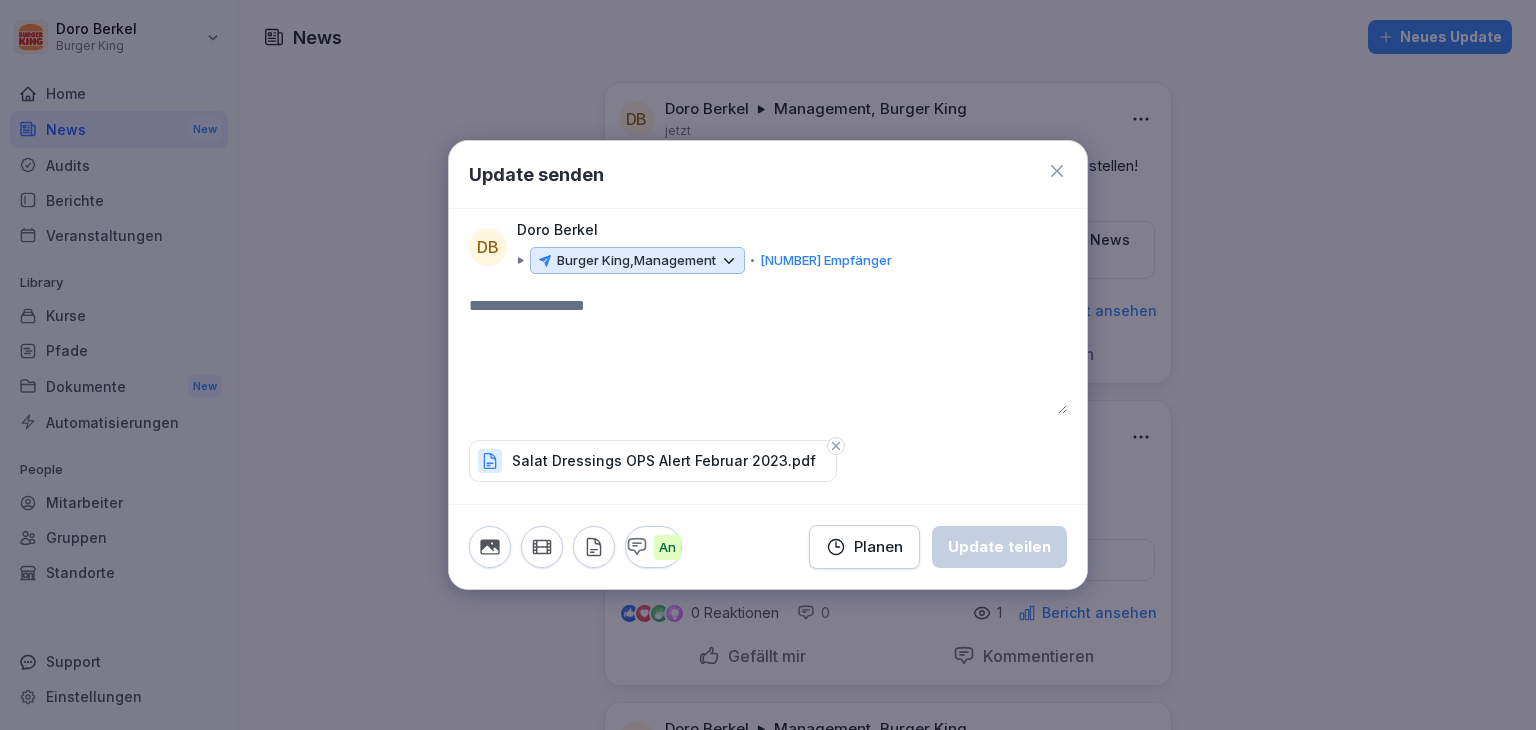 click at bounding box center [768, 354] 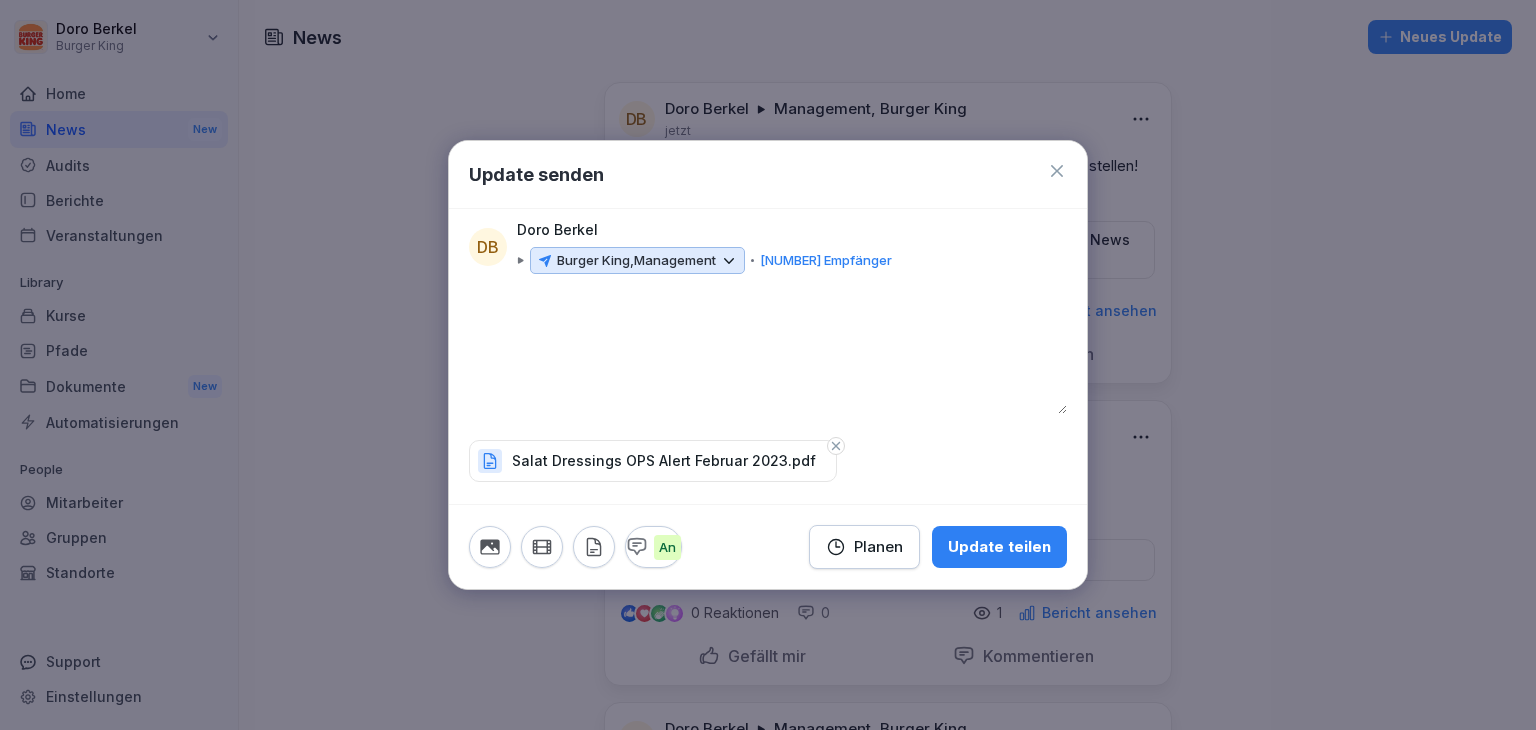 type 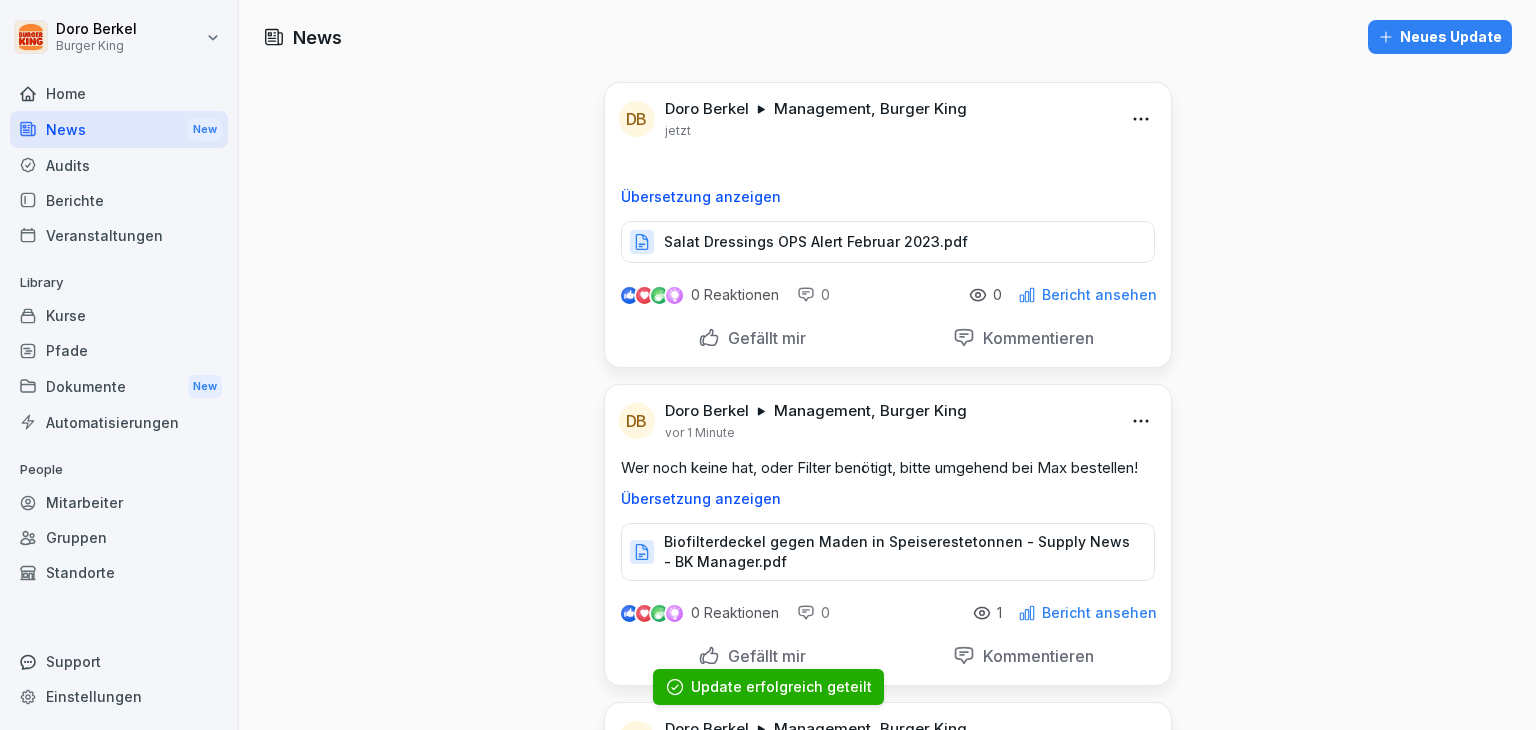 click on "Neues Update" at bounding box center [1440, 37] 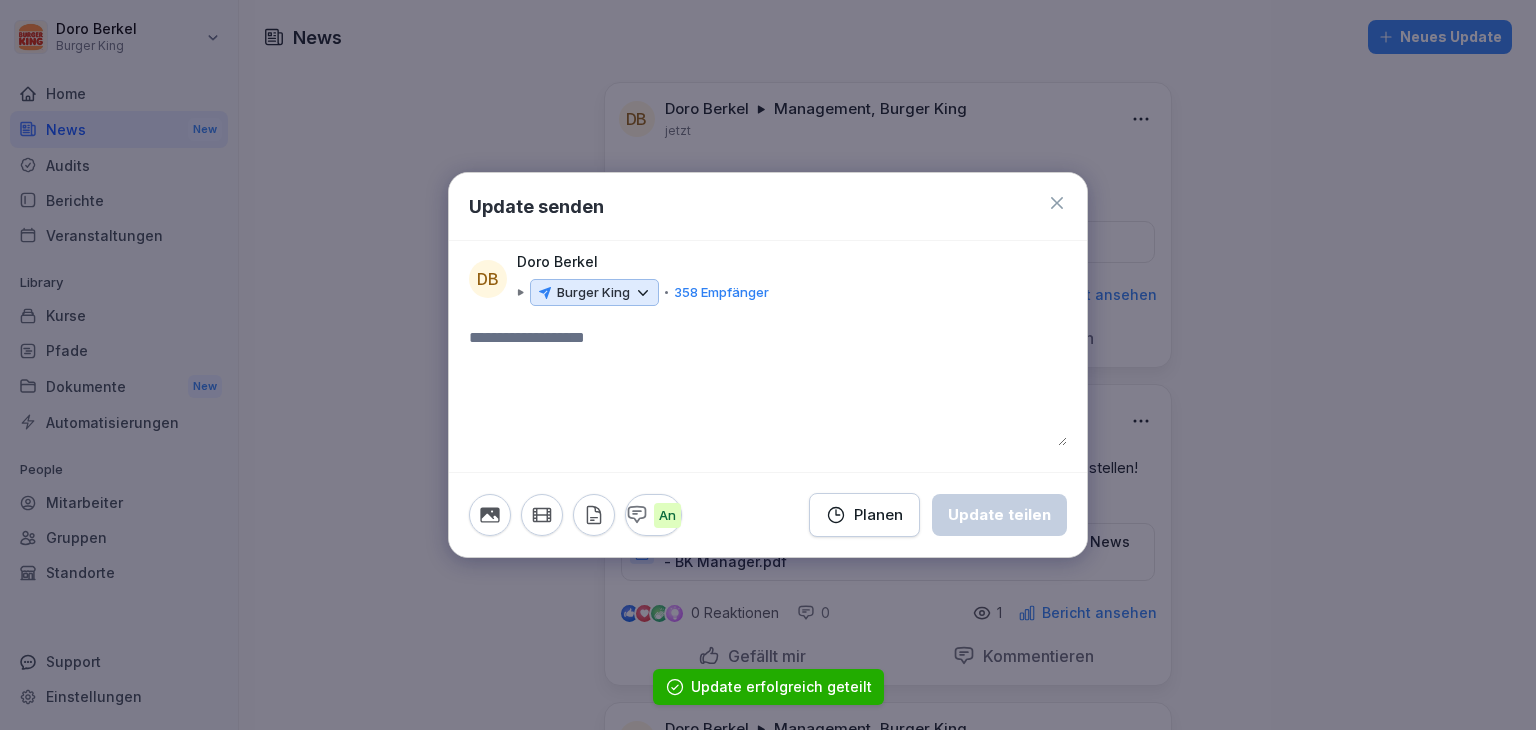click on "Burger King" at bounding box center (593, 293) 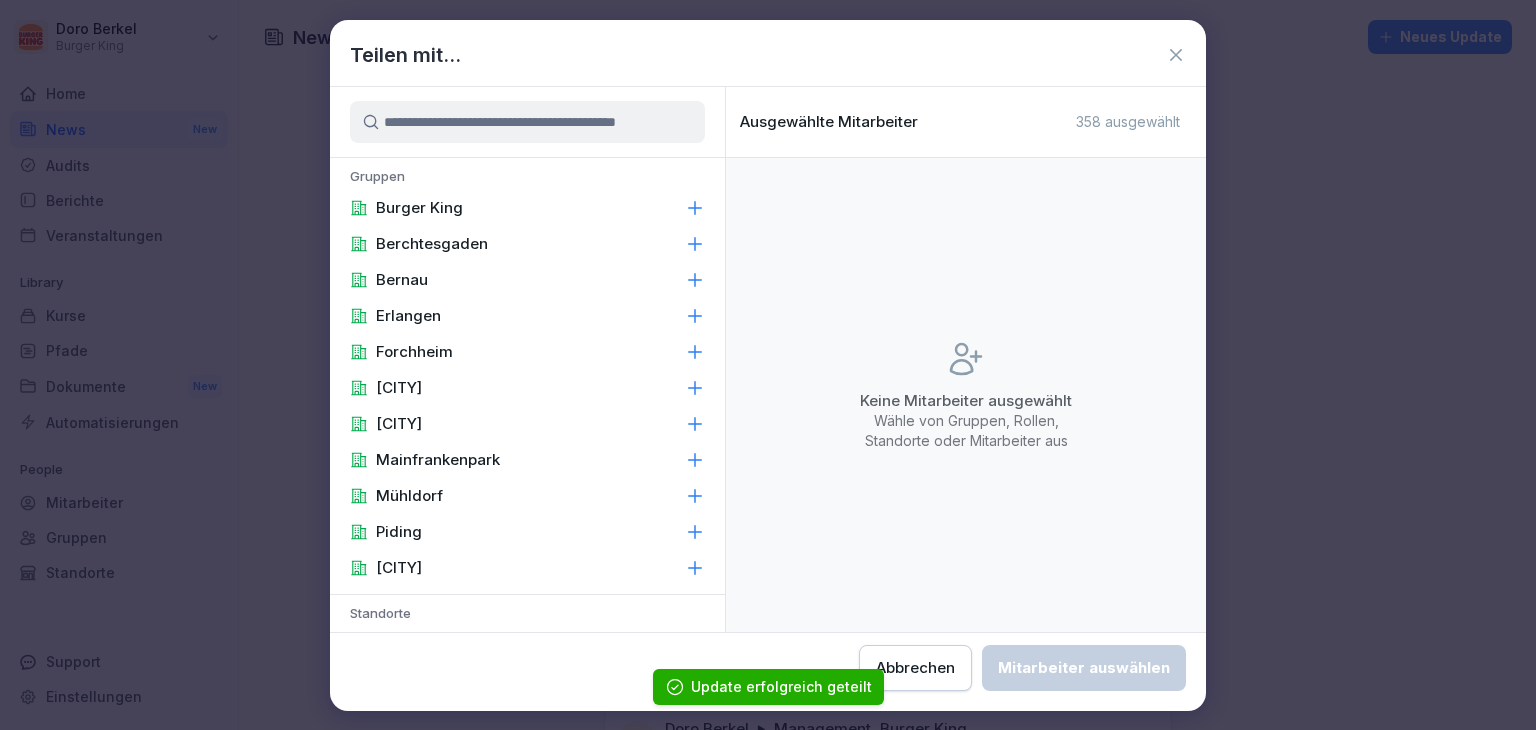 click on "Burger King" at bounding box center [419, 208] 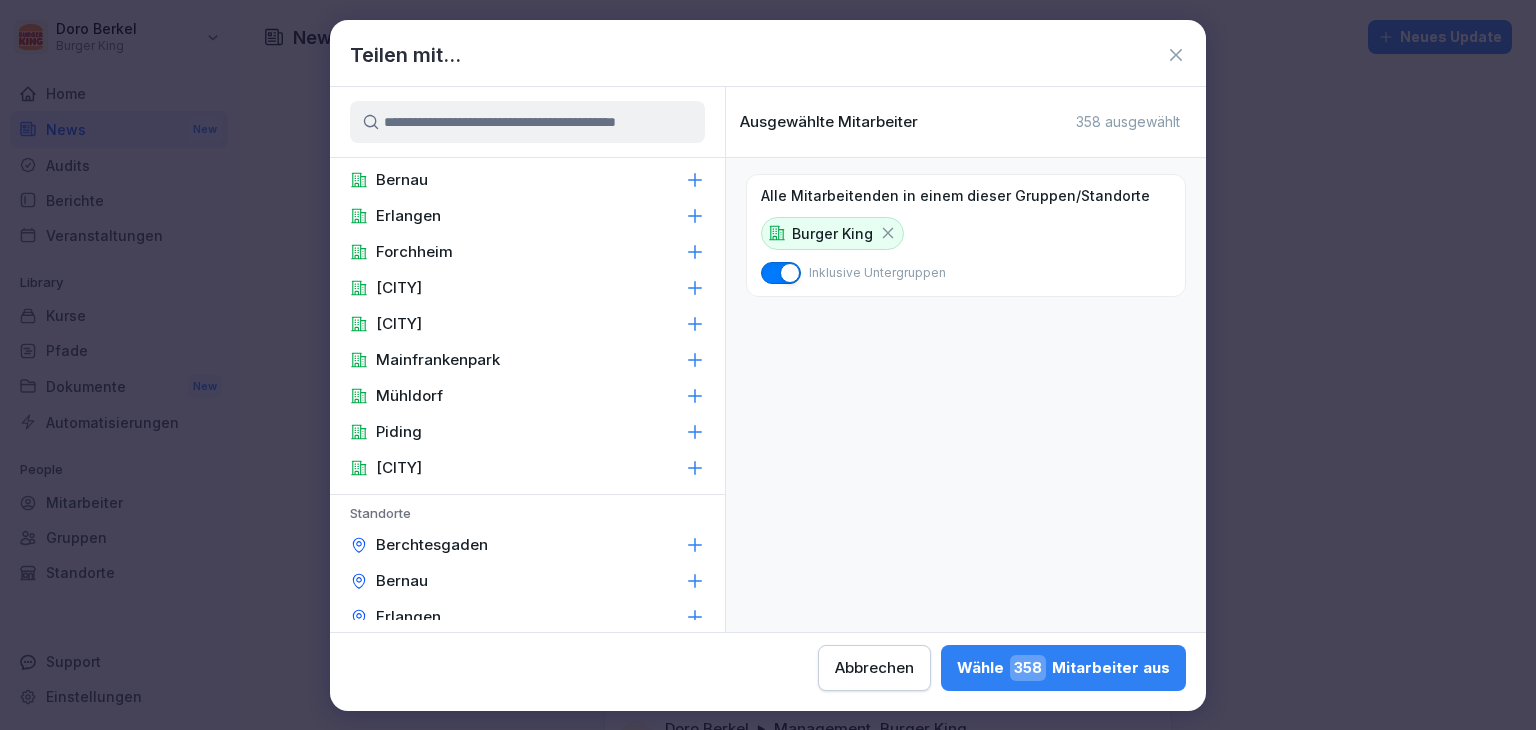 scroll, scrollTop: 0, scrollLeft: 0, axis: both 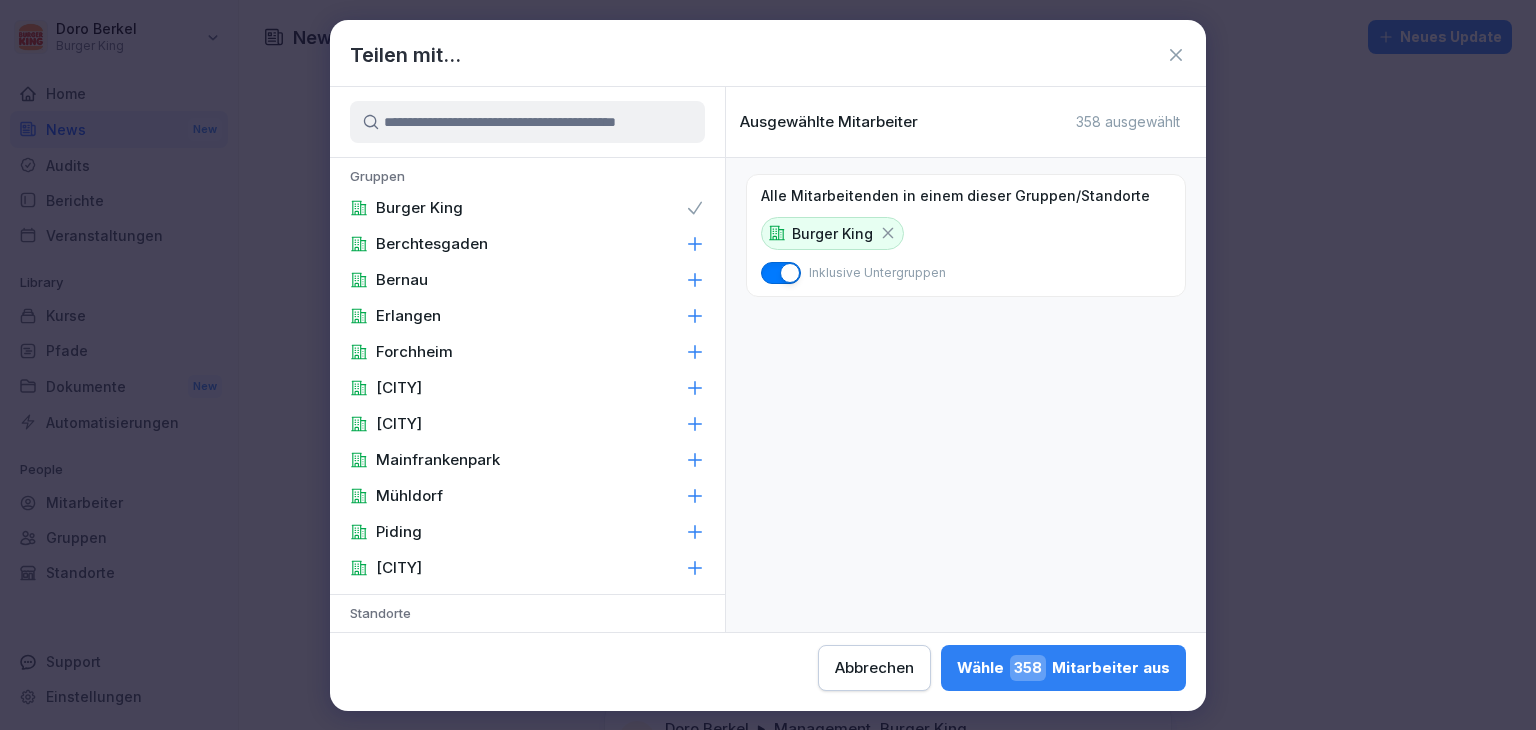 click on "Erlangen" at bounding box center (408, 316) 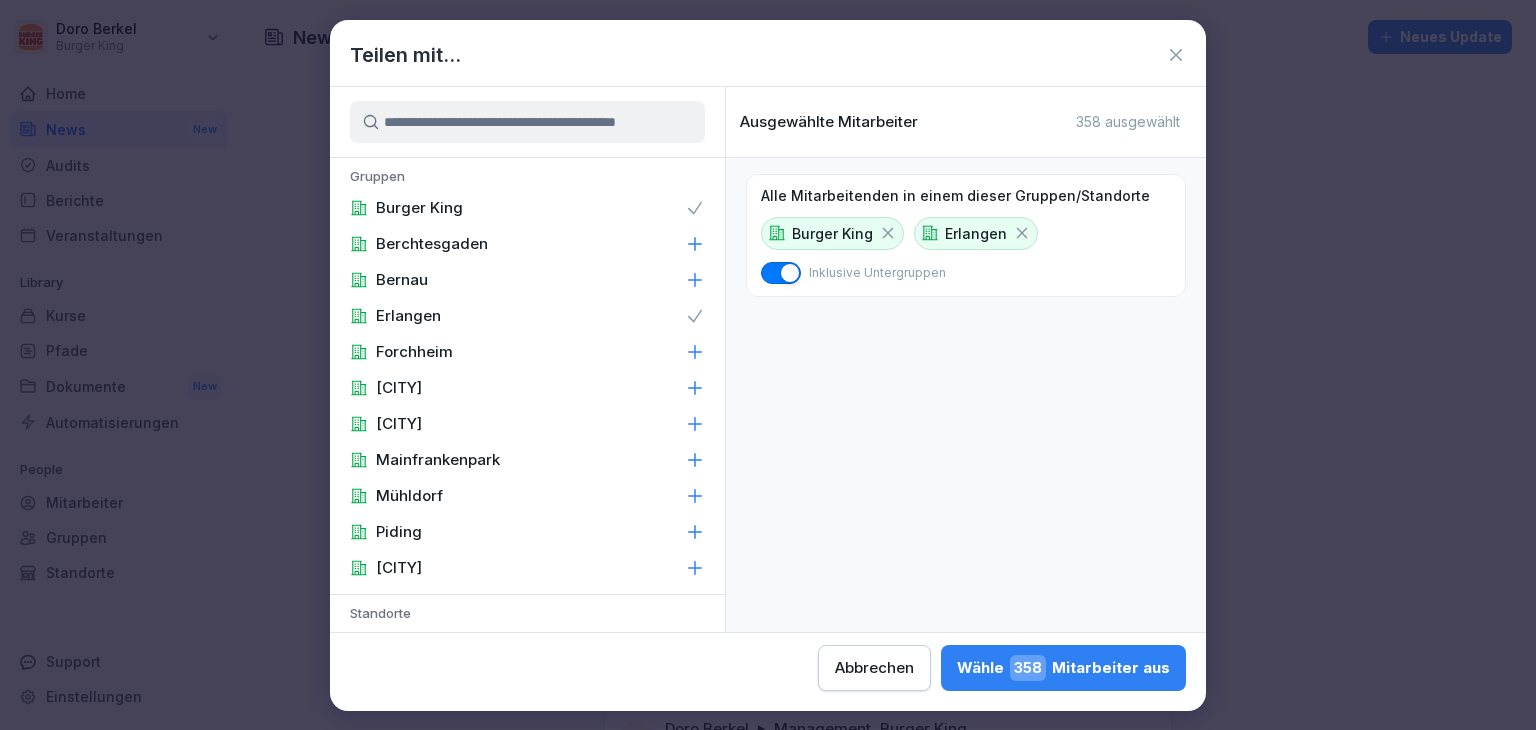 click on "[CITY]" at bounding box center [399, 568] 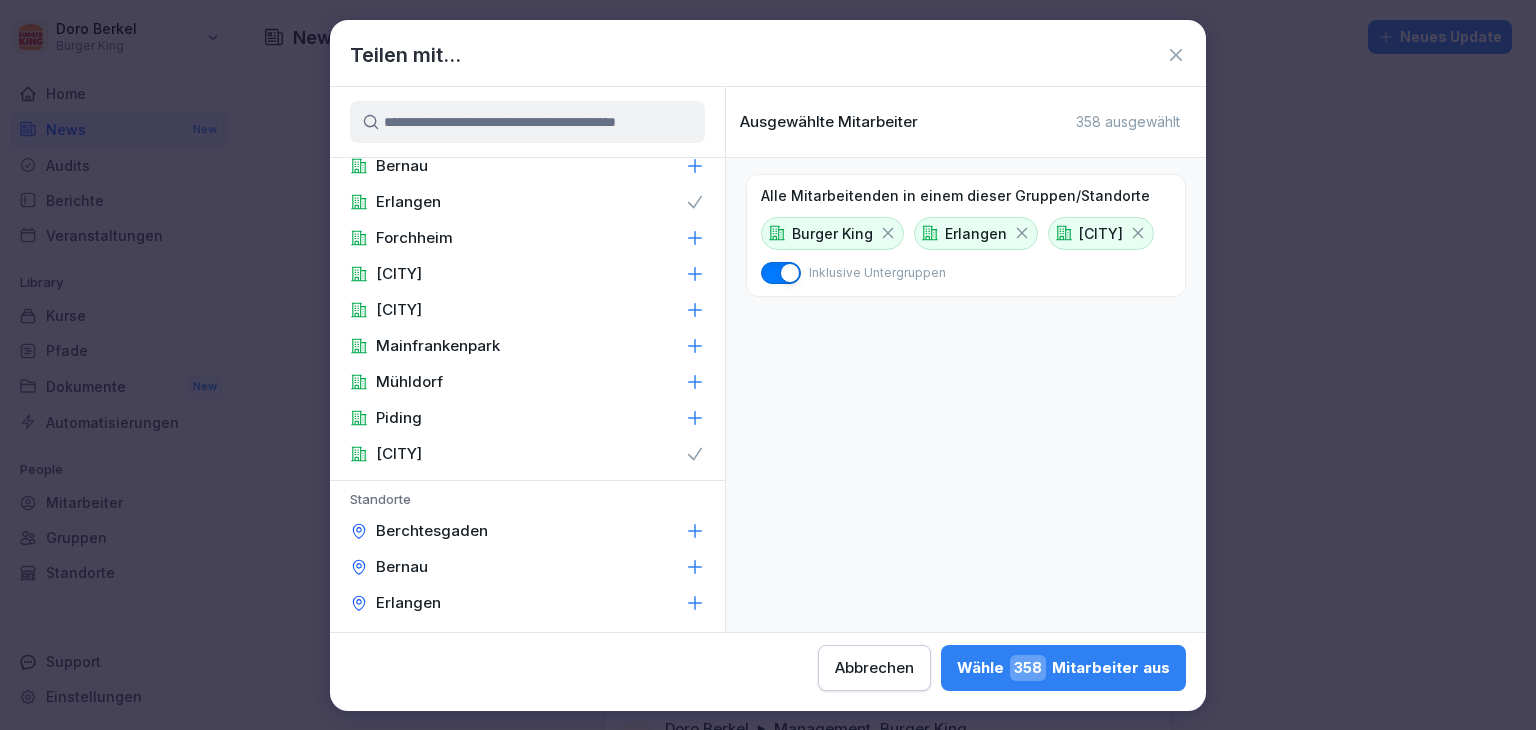 scroll, scrollTop: 200, scrollLeft: 0, axis: vertical 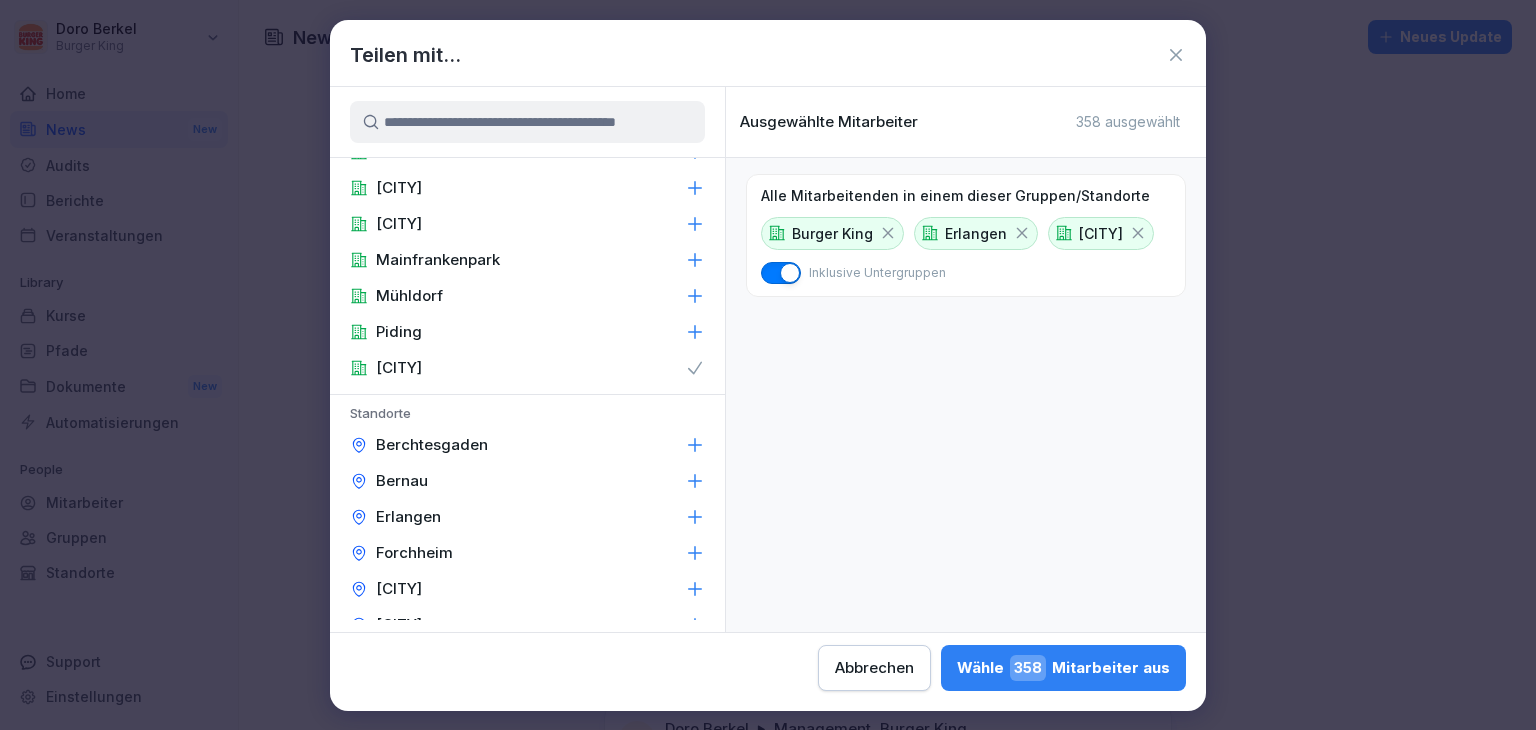 click 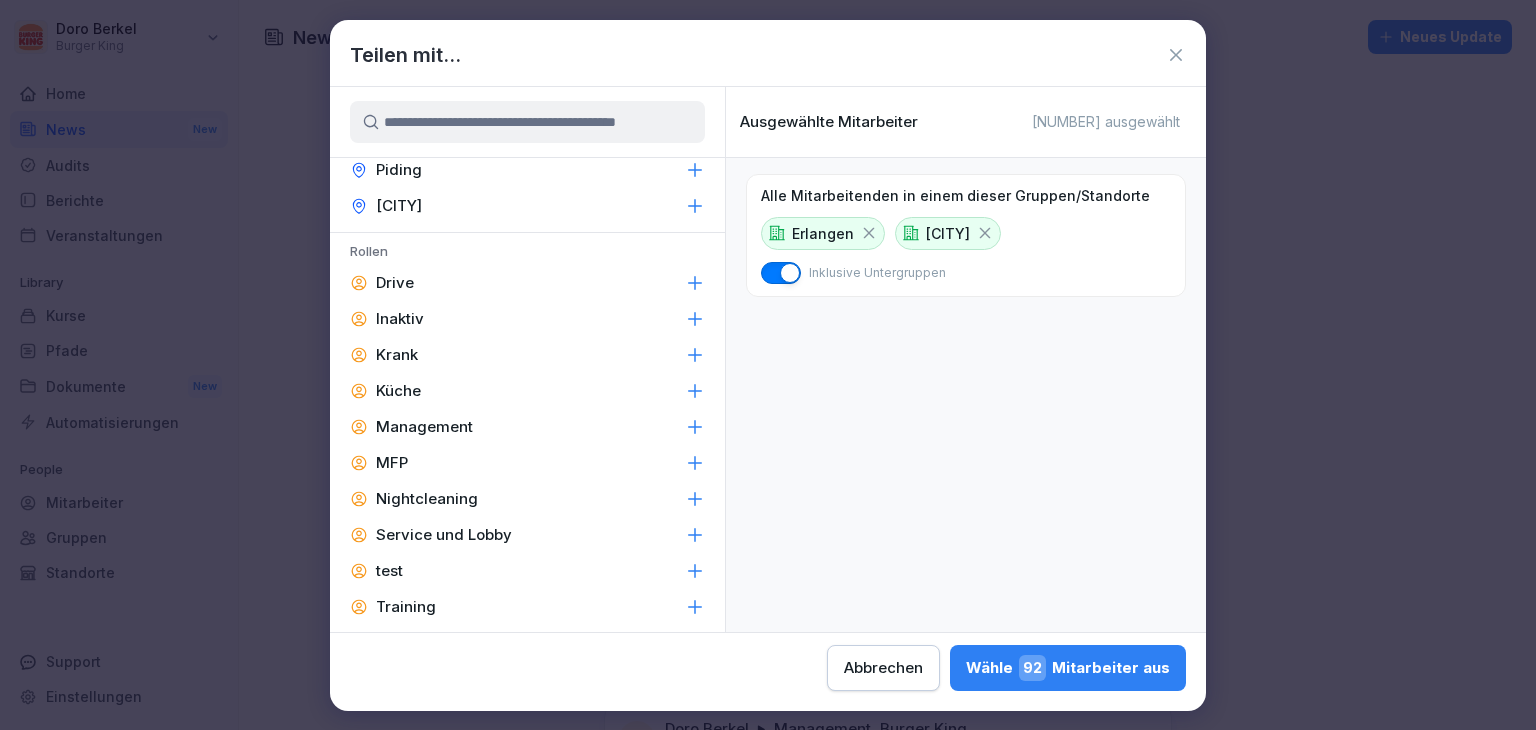 scroll, scrollTop: 847, scrollLeft: 0, axis: vertical 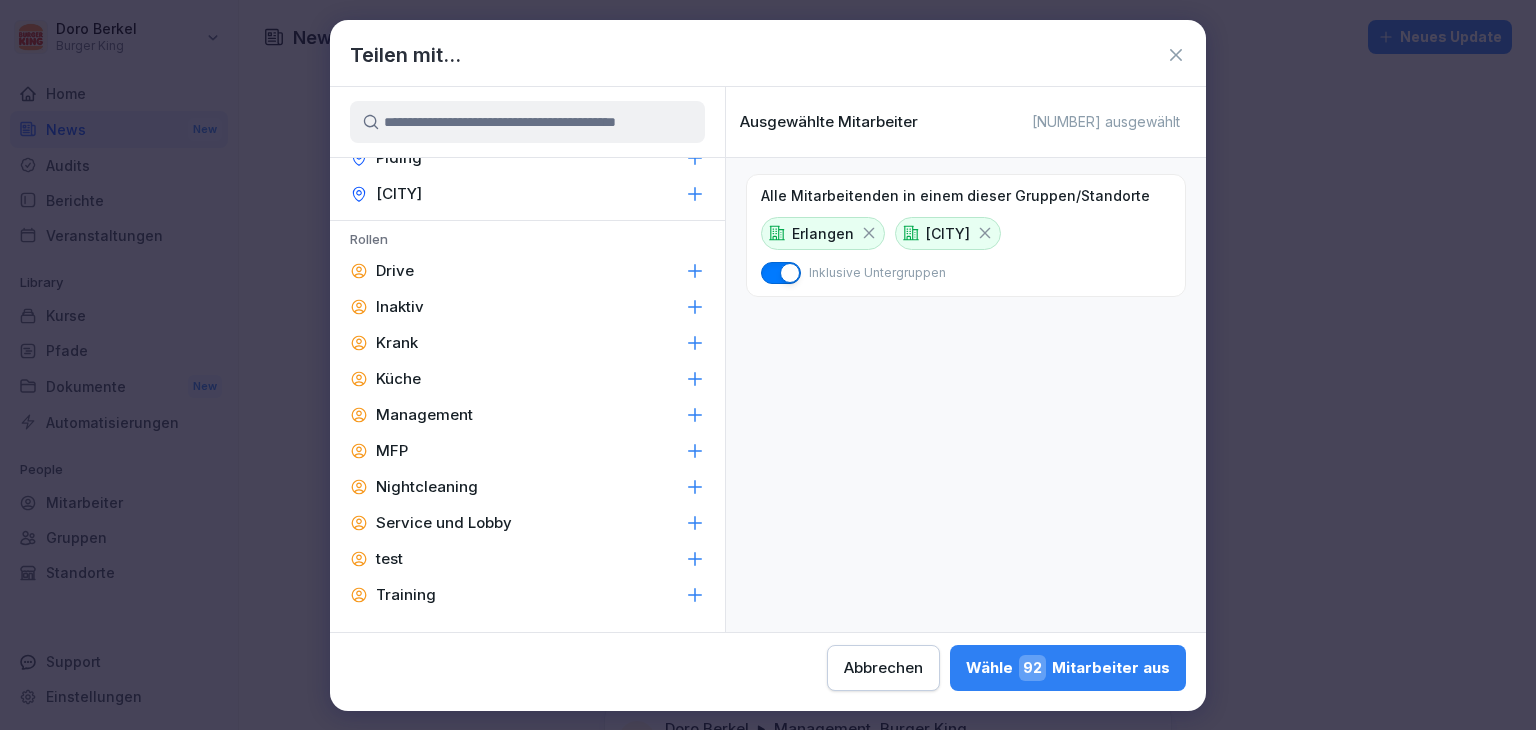 click on "Management" at bounding box center (527, 415) 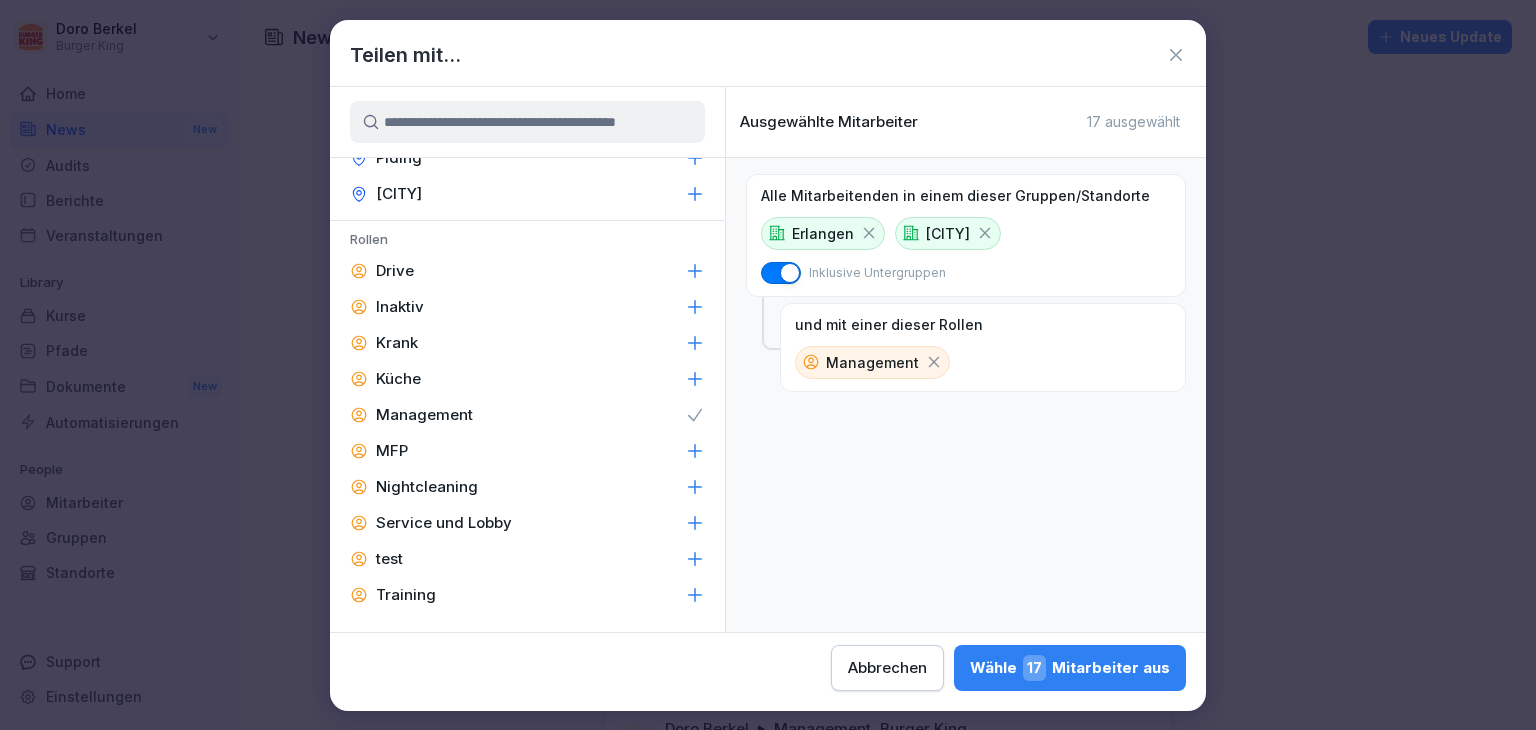 click on "17" at bounding box center [1034, 668] 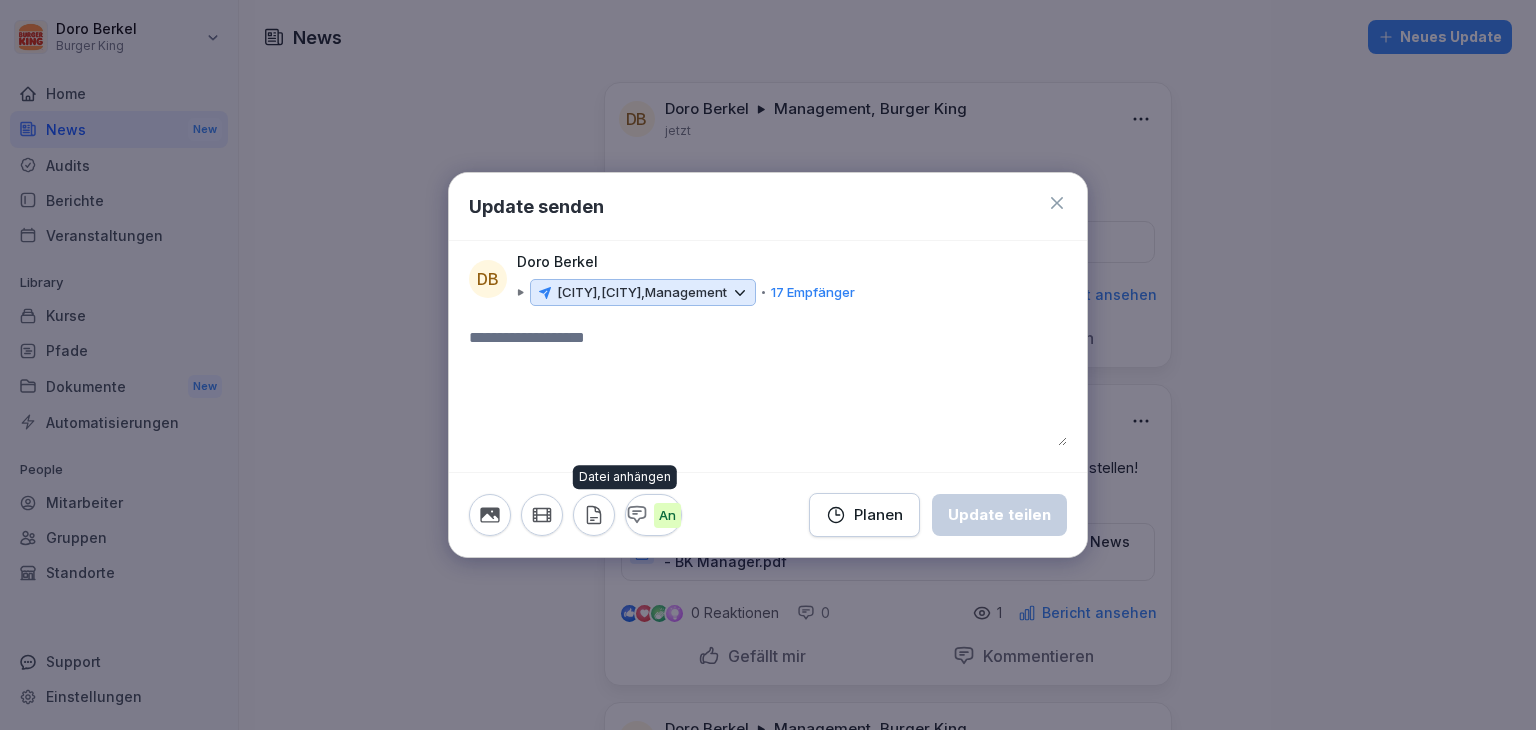 click 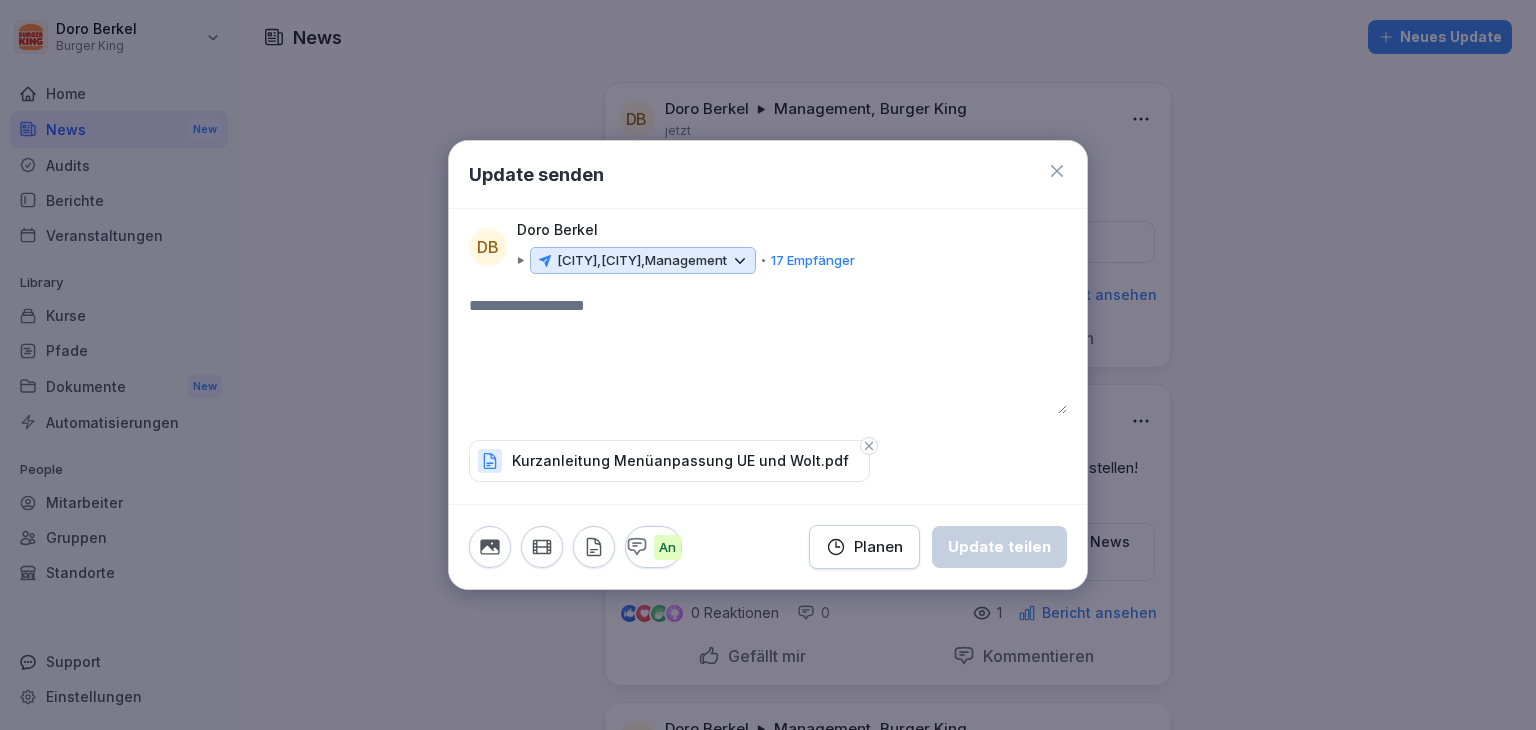 click at bounding box center [768, 354] 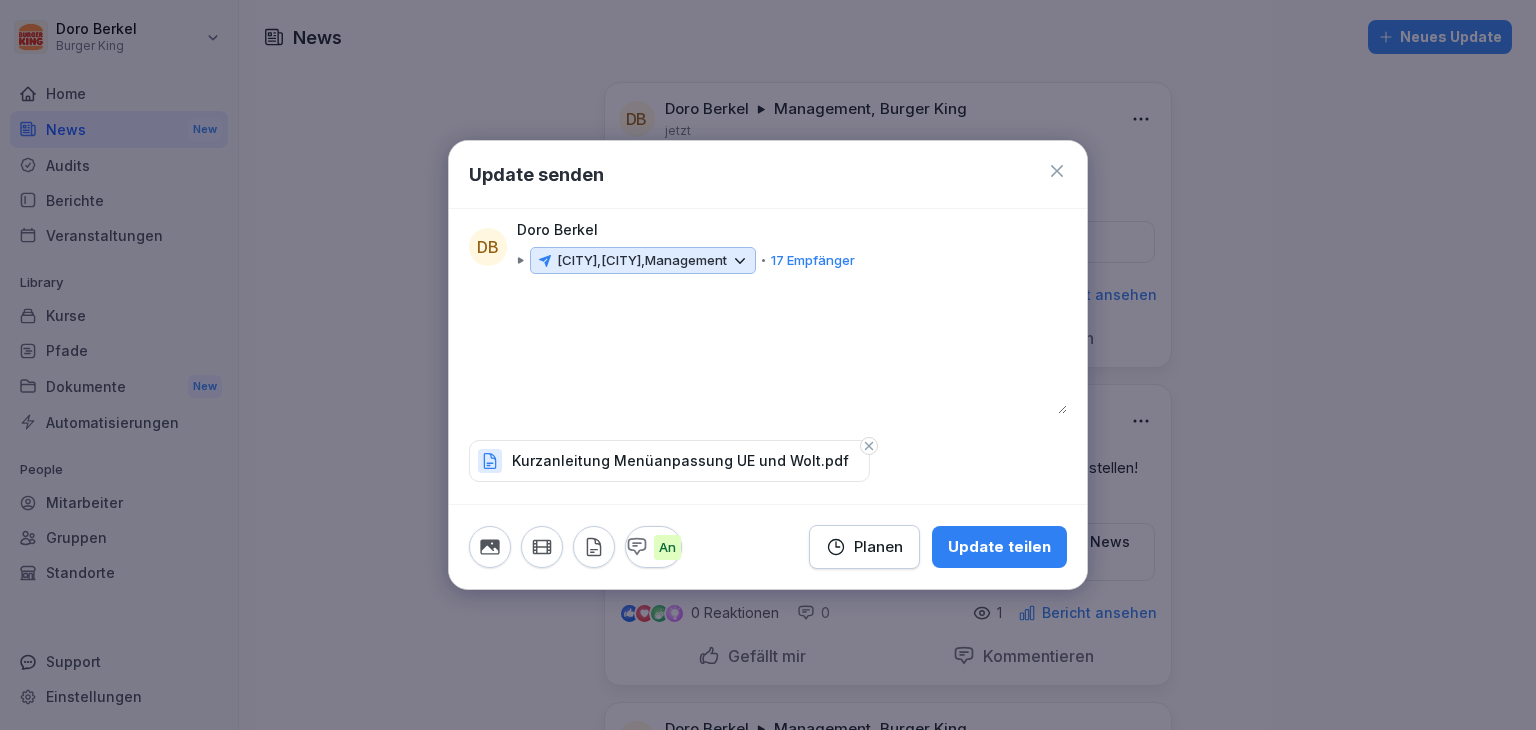 type 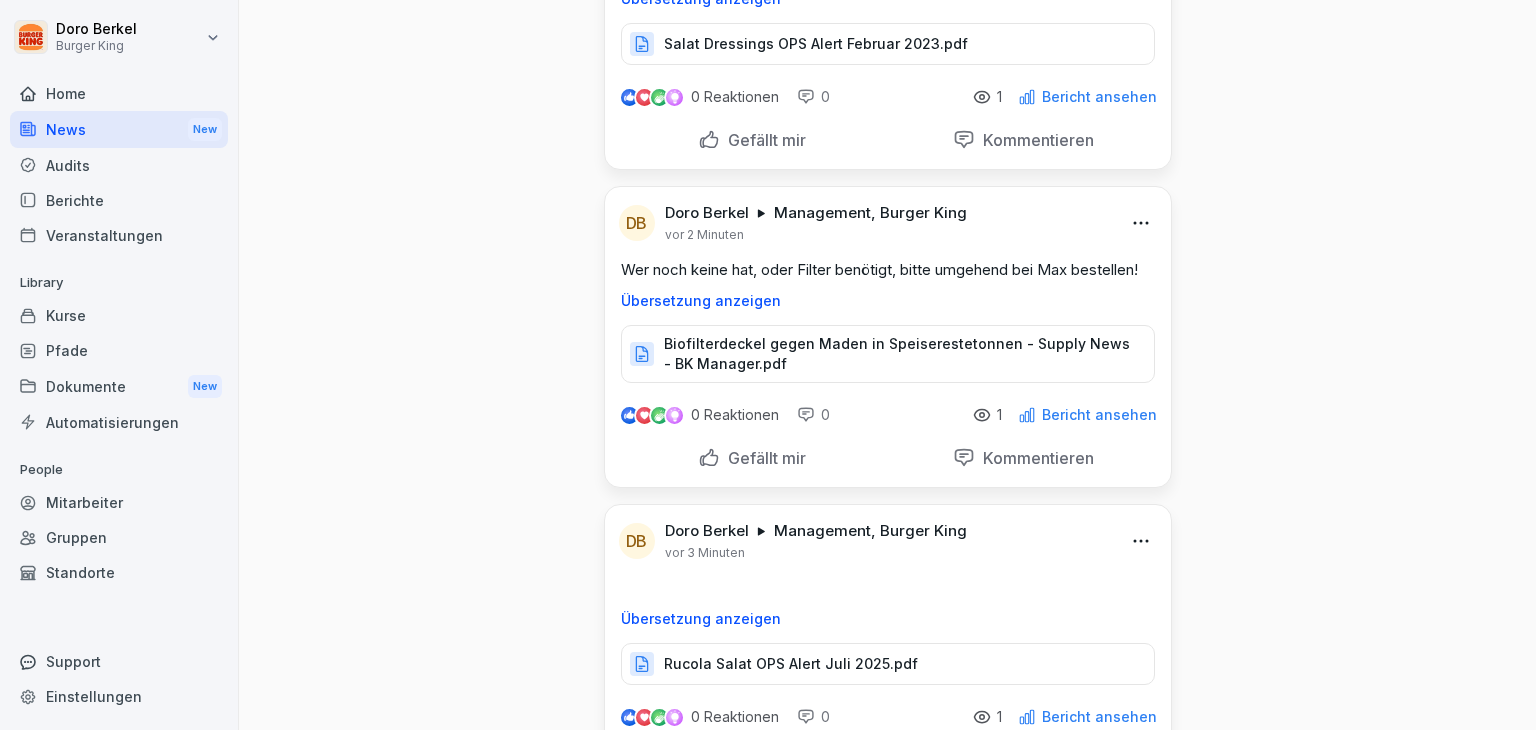 scroll, scrollTop: 500, scrollLeft: 0, axis: vertical 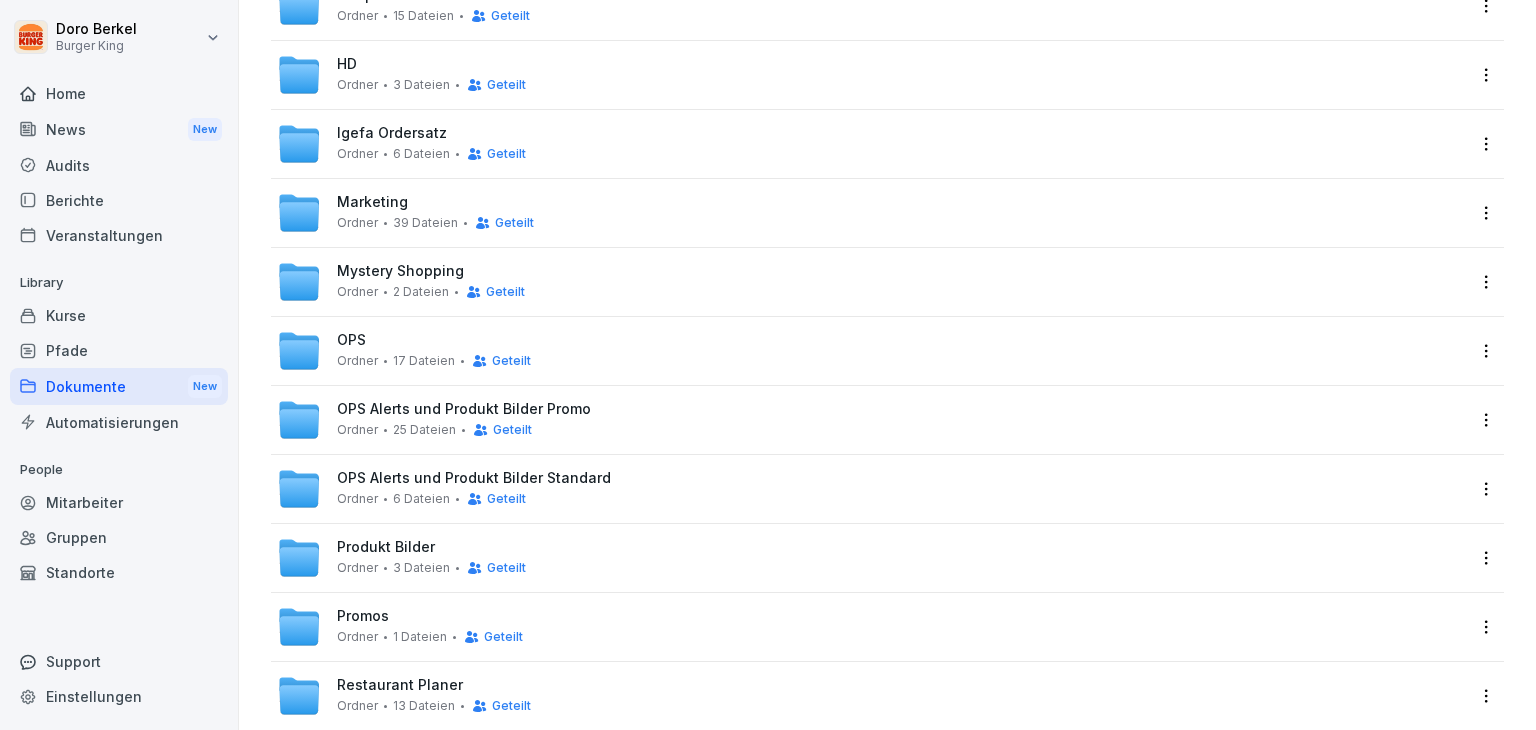 click on "Ordner 6 Dateien Geteilt" at bounding box center [431, 499] 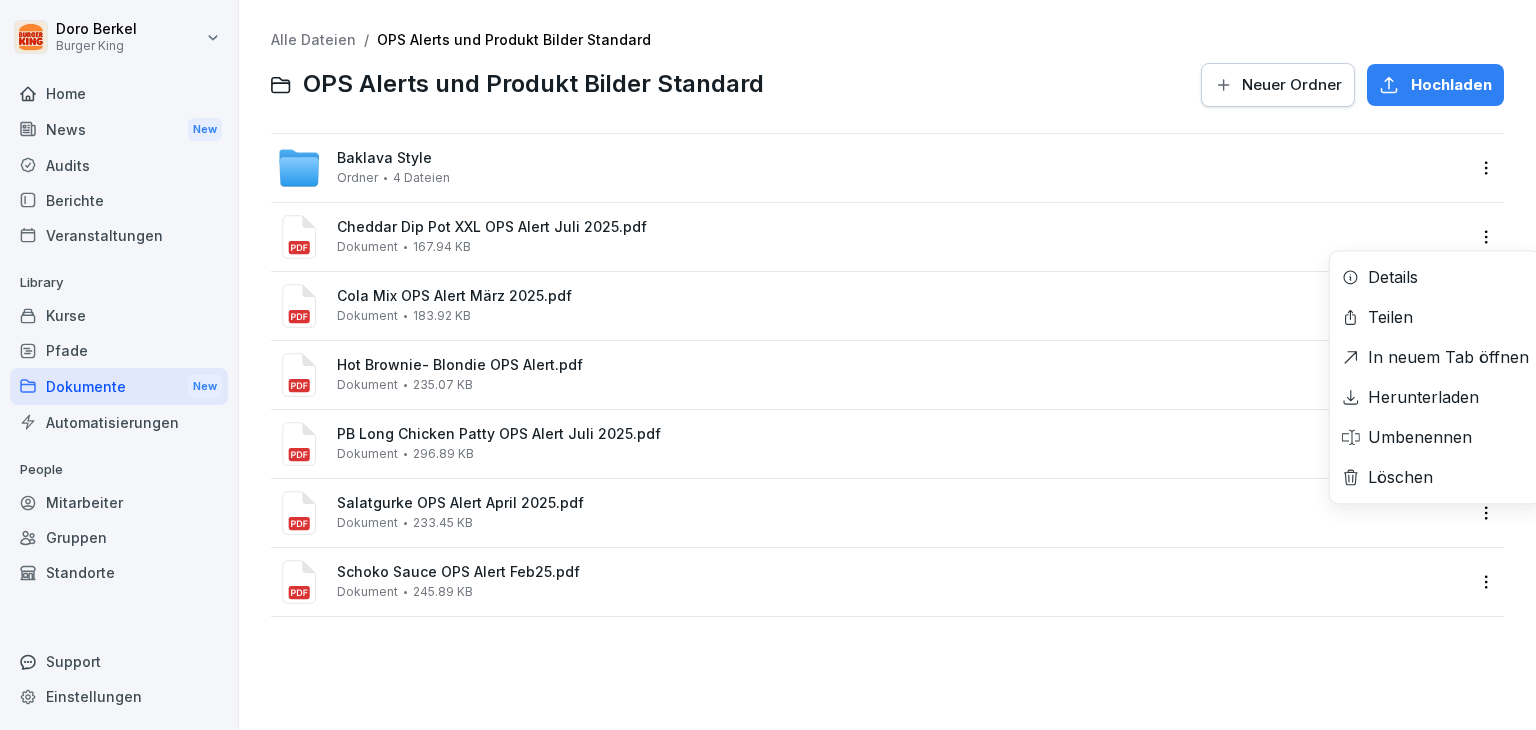 click on "Burger King Home News New Audits Berichte Veranstaltungen Library Kurse Pfade Dokumente New Automatisierungen People Mitarbeiter Gruppen Standorte Support Einstellungen Alle Dateien / OPS Alerts und Produkt Bilder Standard OPS Alerts und Produkt Bilder Standard Neuer Ordner Hochladen Baklava Style Ordner [NUMBER] Dateien Cheddar Dip Pot XXL OPS Alert Juli [YEAR].pdf Dokument [SIZE] Details Teilen In neuem Tab öffnen Herunterladen Umbenennen Löschen Cola Mix OPS Alert März [YEAR].pdf Dokument [SIZE] Hot Brownie- Blondie OPS Alert.pdf Dokument [SIZE] PB Long Chicken Patty OPS Alert Juli [YEAR].pdf Dokument [SIZE] Salatgurke OPS Alert April [YEAR].pdf Dokument [SIZE] Schoko Sauce OPS Alert Feb[YEAR].pdf Dokument [SIZE]" at bounding box center (768, 365) 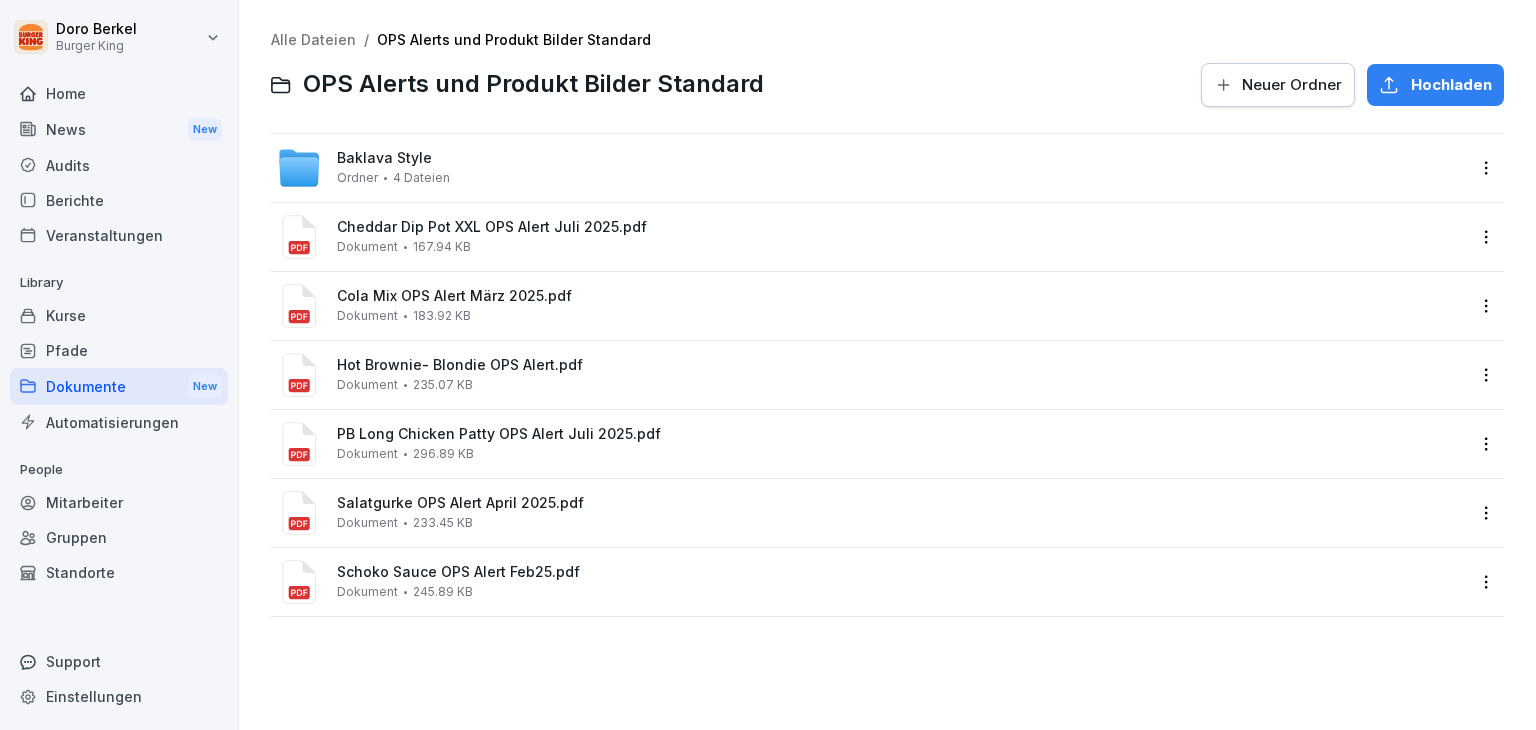 click on "Hochladen" at bounding box center [1435, 85] 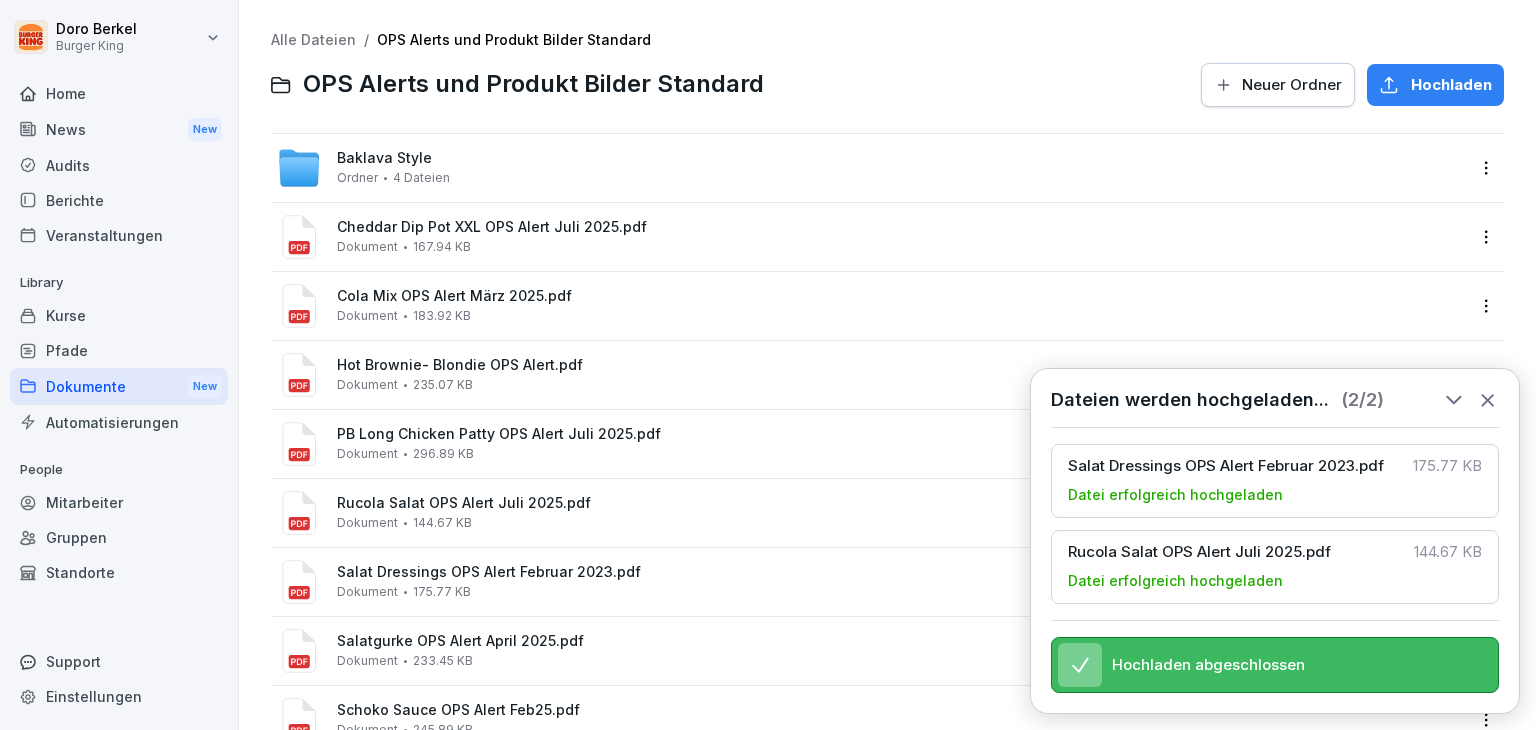 click on "Dokumente New" at bounding box center (119, 386) 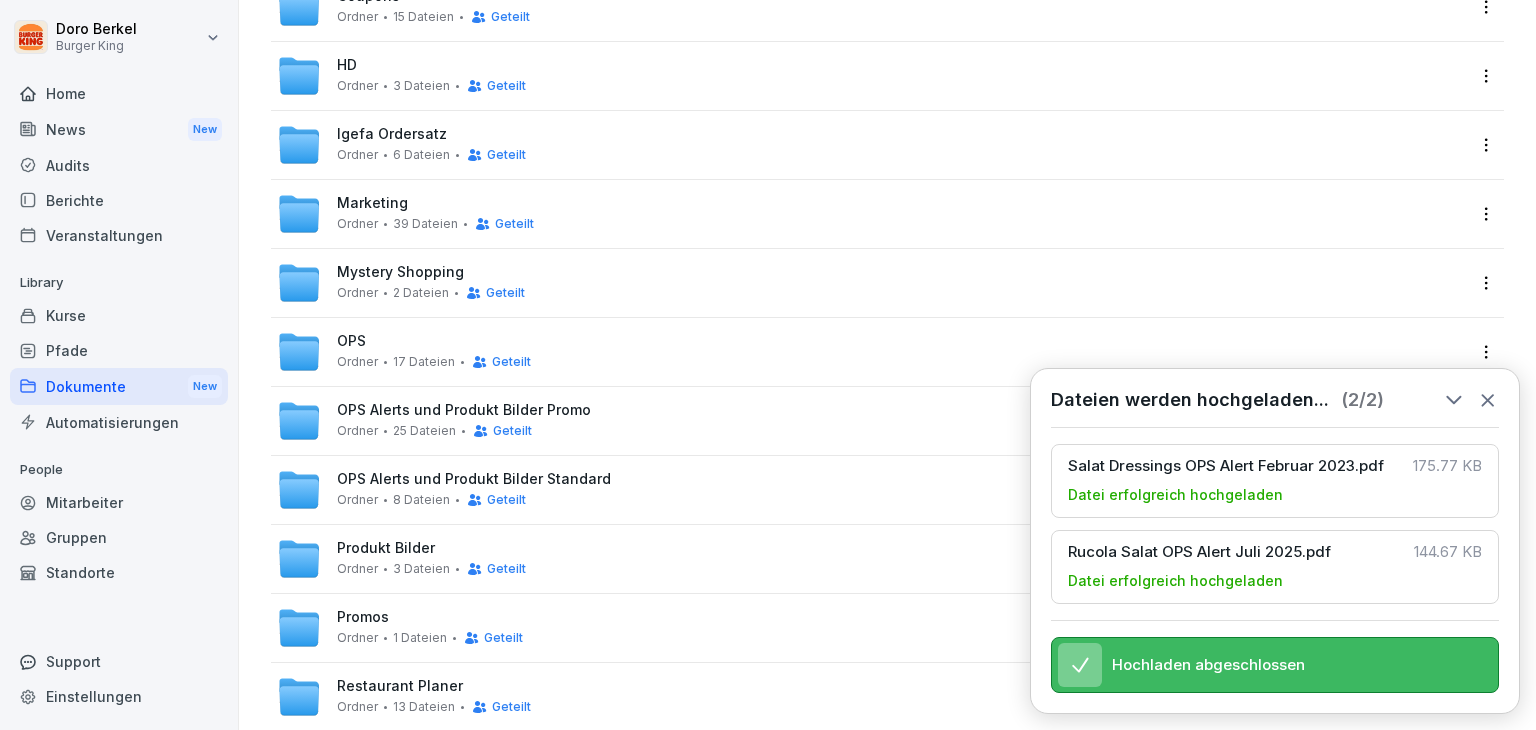 scroll, scrollTop: 300, scrollLeft: 0, axis: vertical 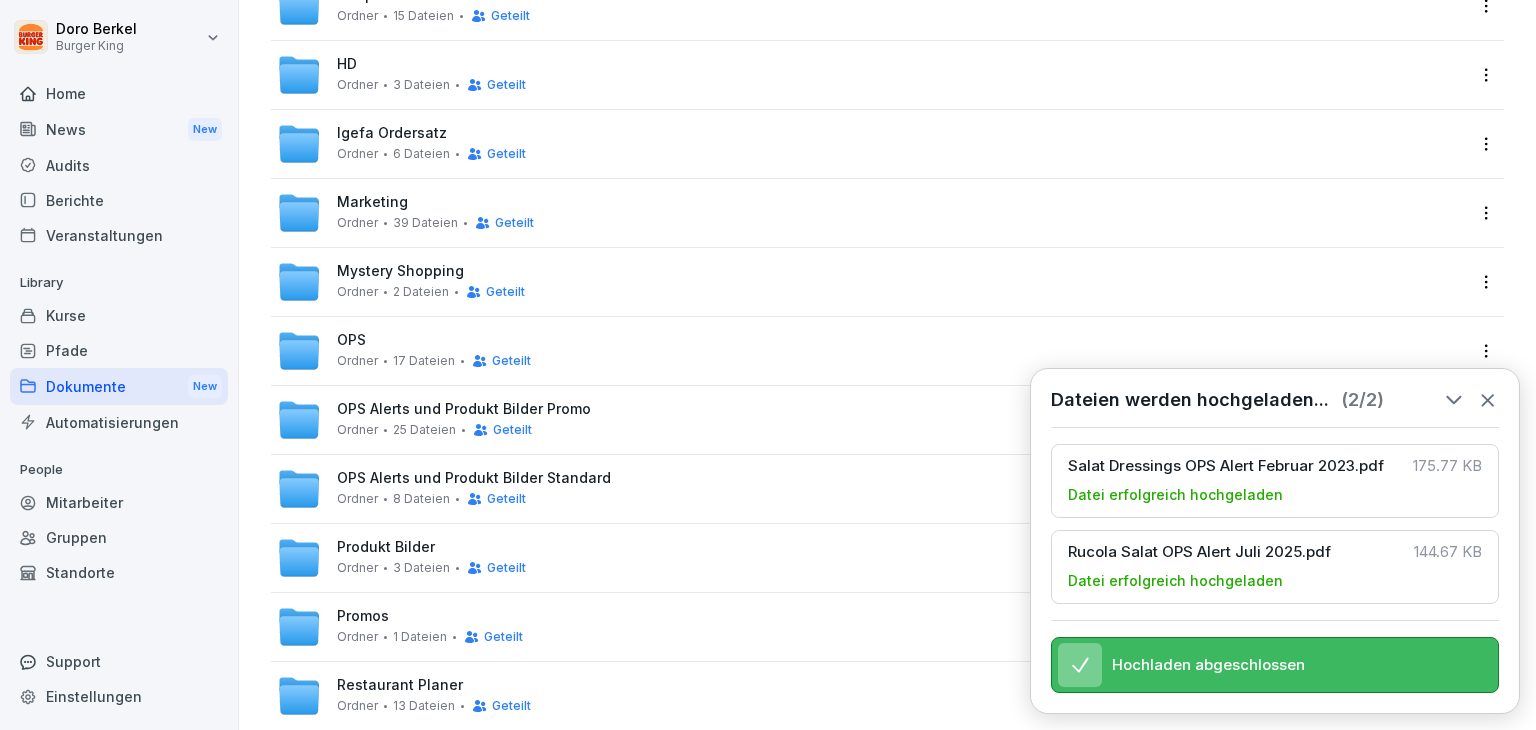 click on "OPS" at bounding box center [351, 340] 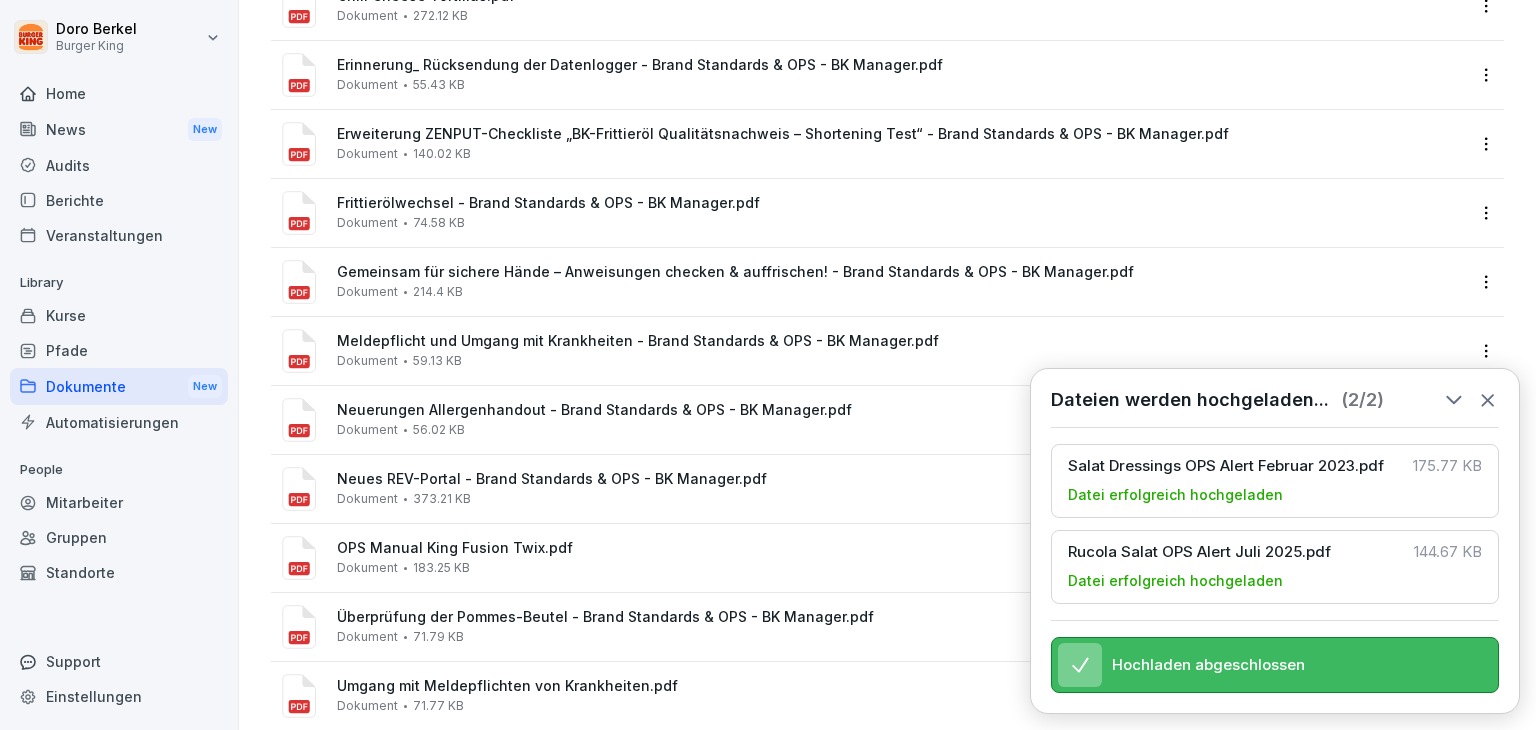 scroll, scrollTop: 0, scrollLeft: 0, axis: both 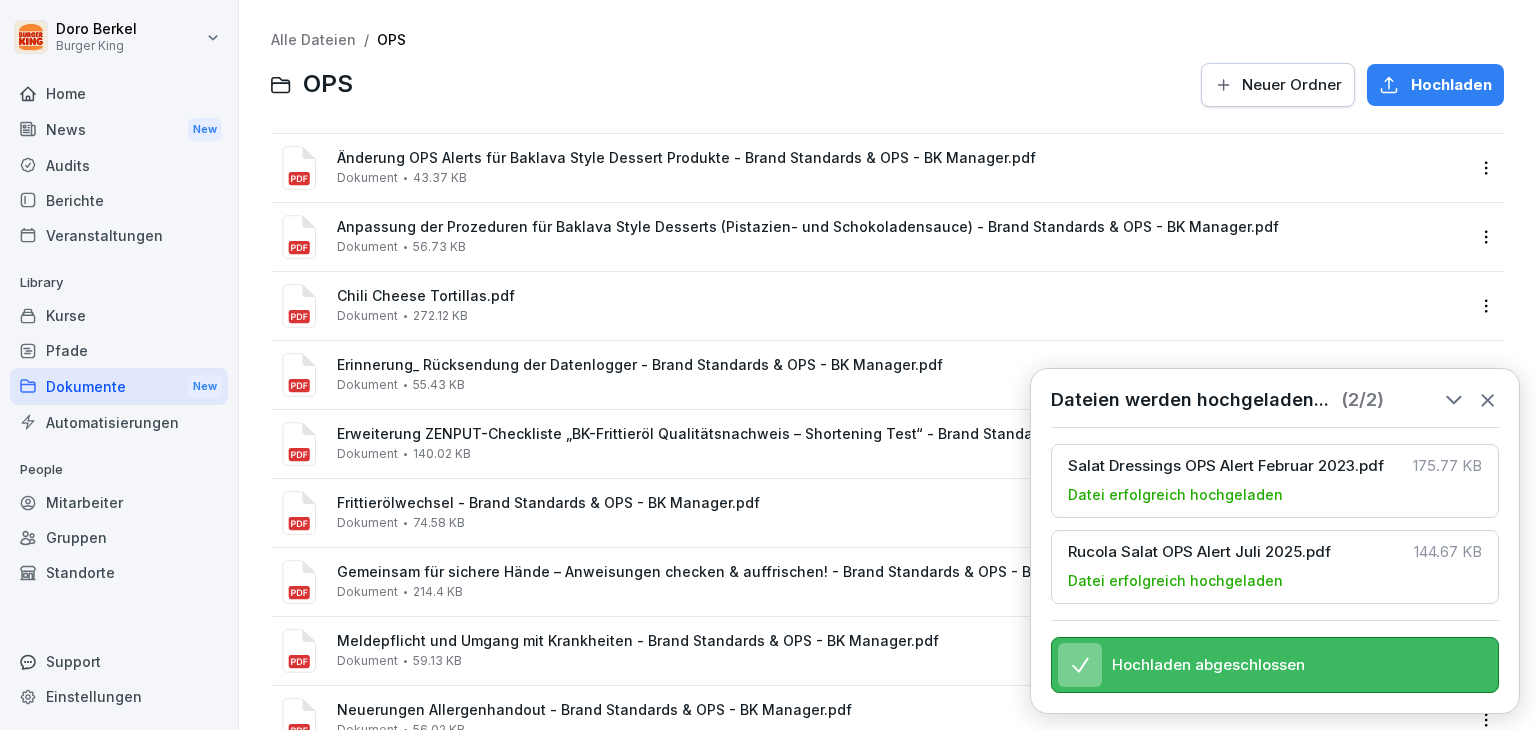 click on "Hochladen" at bounding box center (1451, 85) 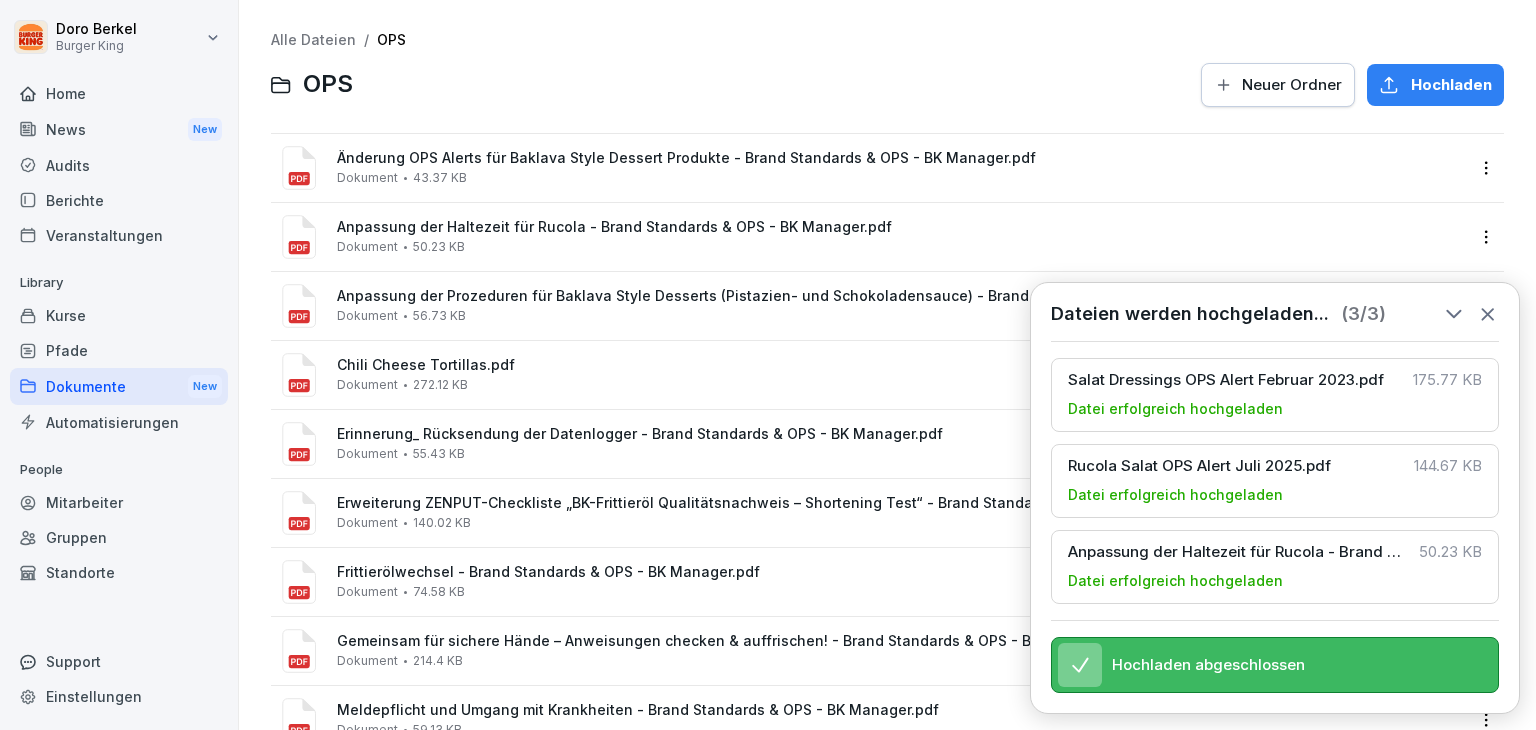 click on "Alle Dateien" at bounding box center (313, 39) 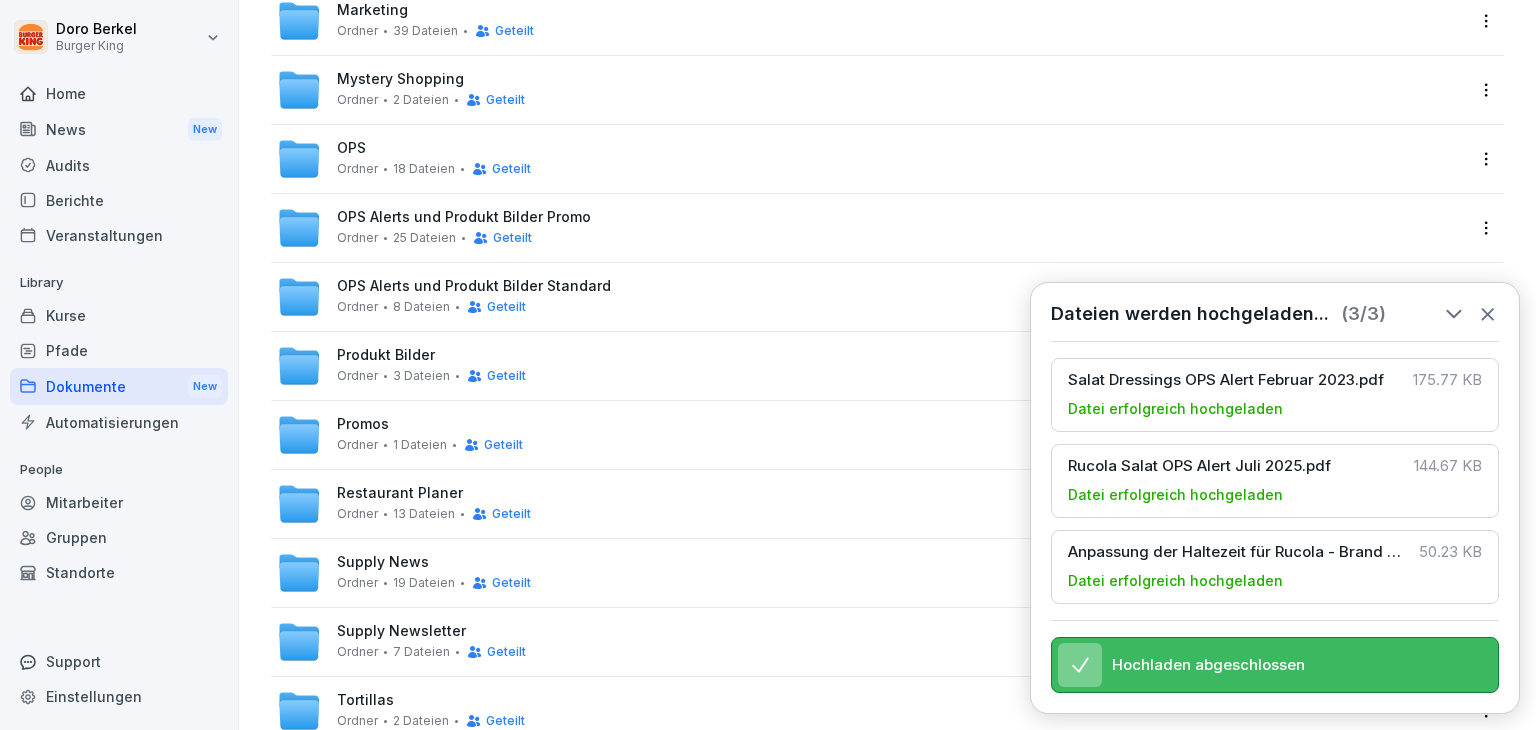 scroll, scrollTop: 554, scrollLeft: 0, axis: vertical 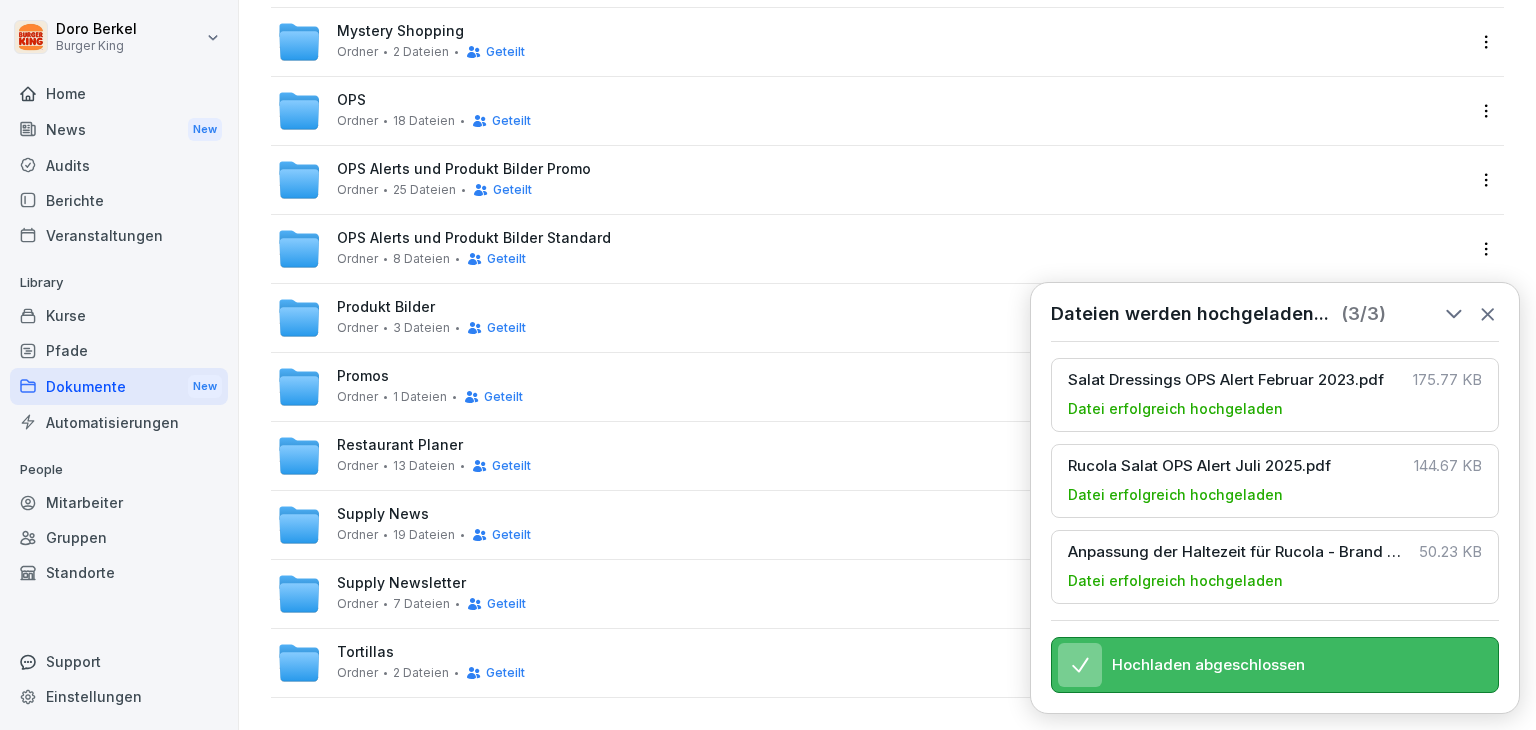 click on "Supply News" at bounding box center [383, 514] 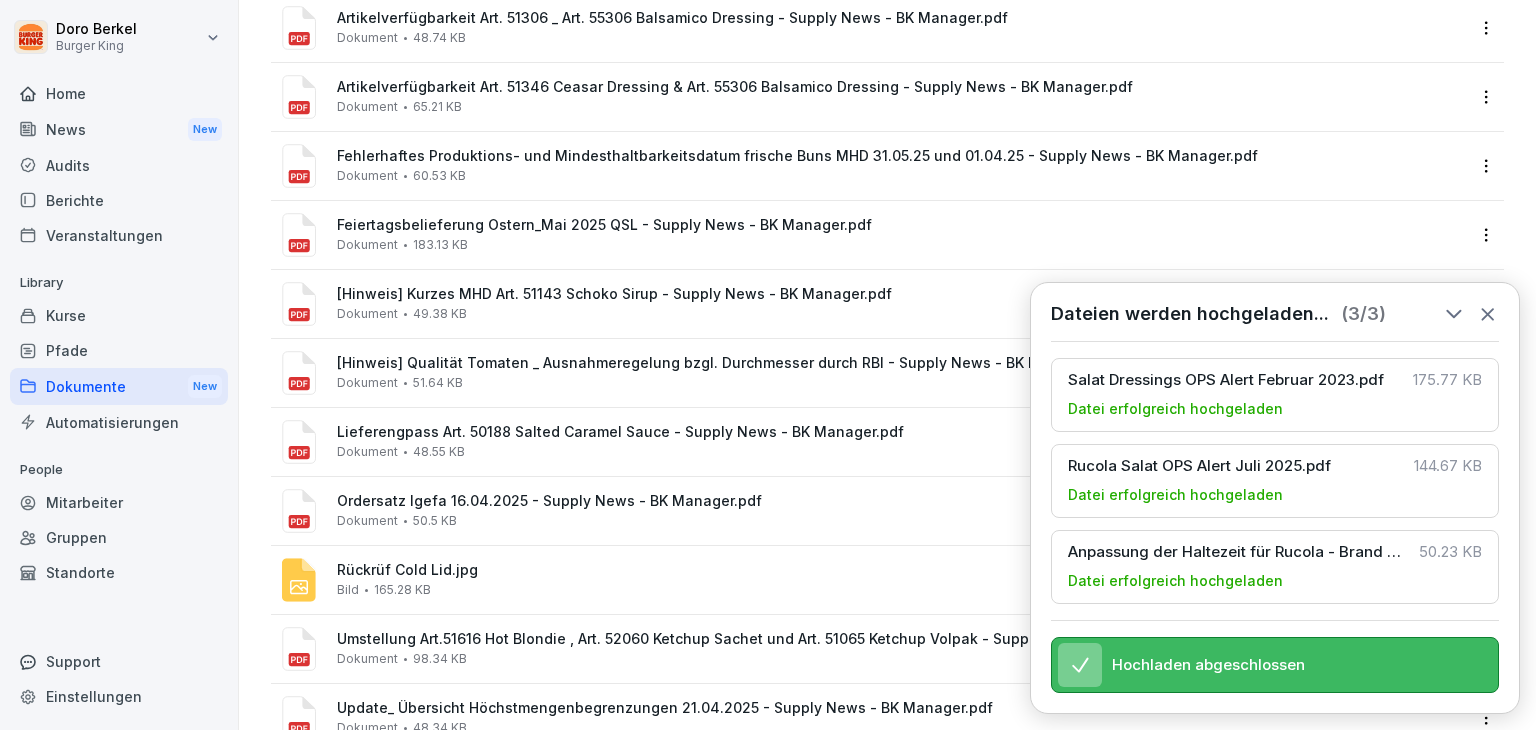 scroll, scrollTop: 0, scrollLeft: 0, axis: both 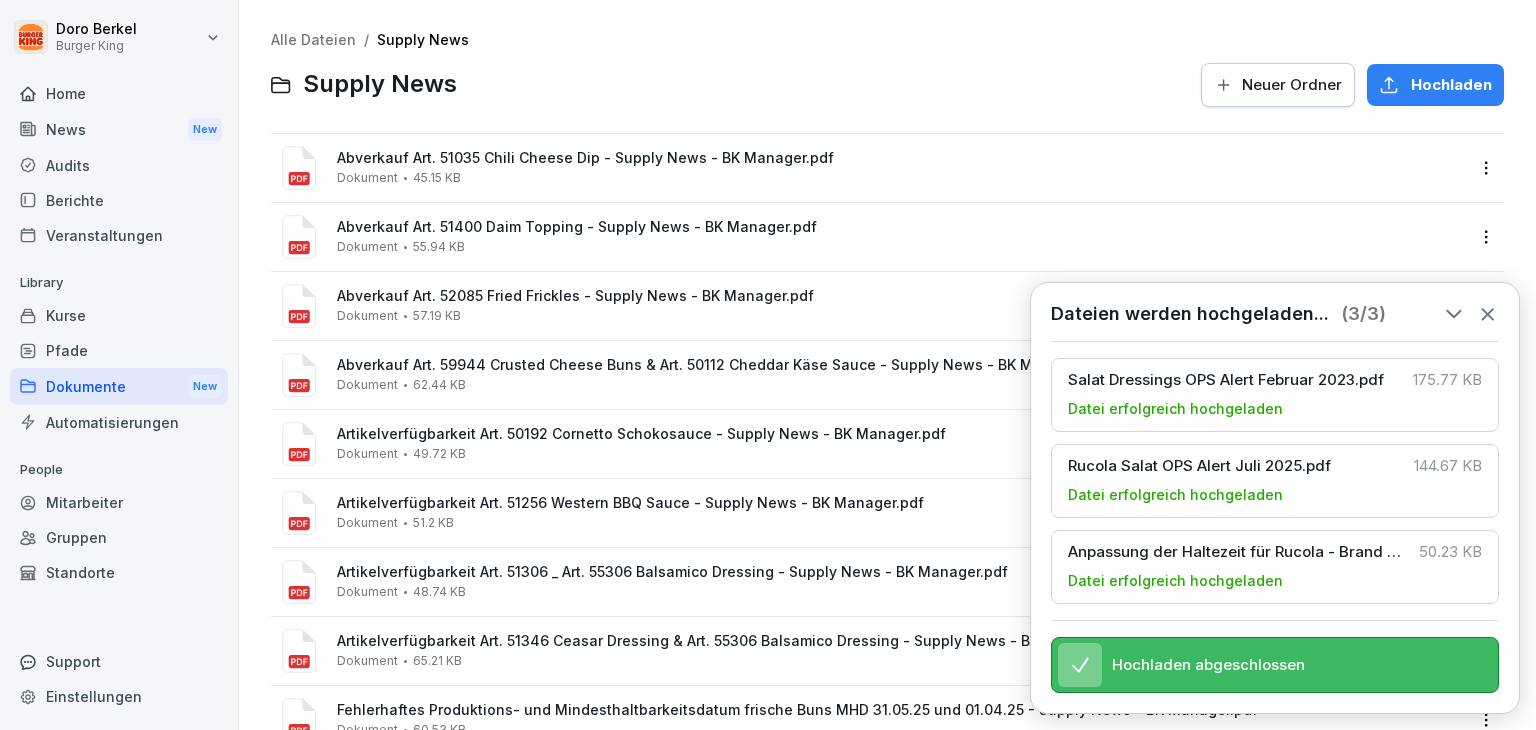 click on "Hochladen" at bounding box center (1451, 85) 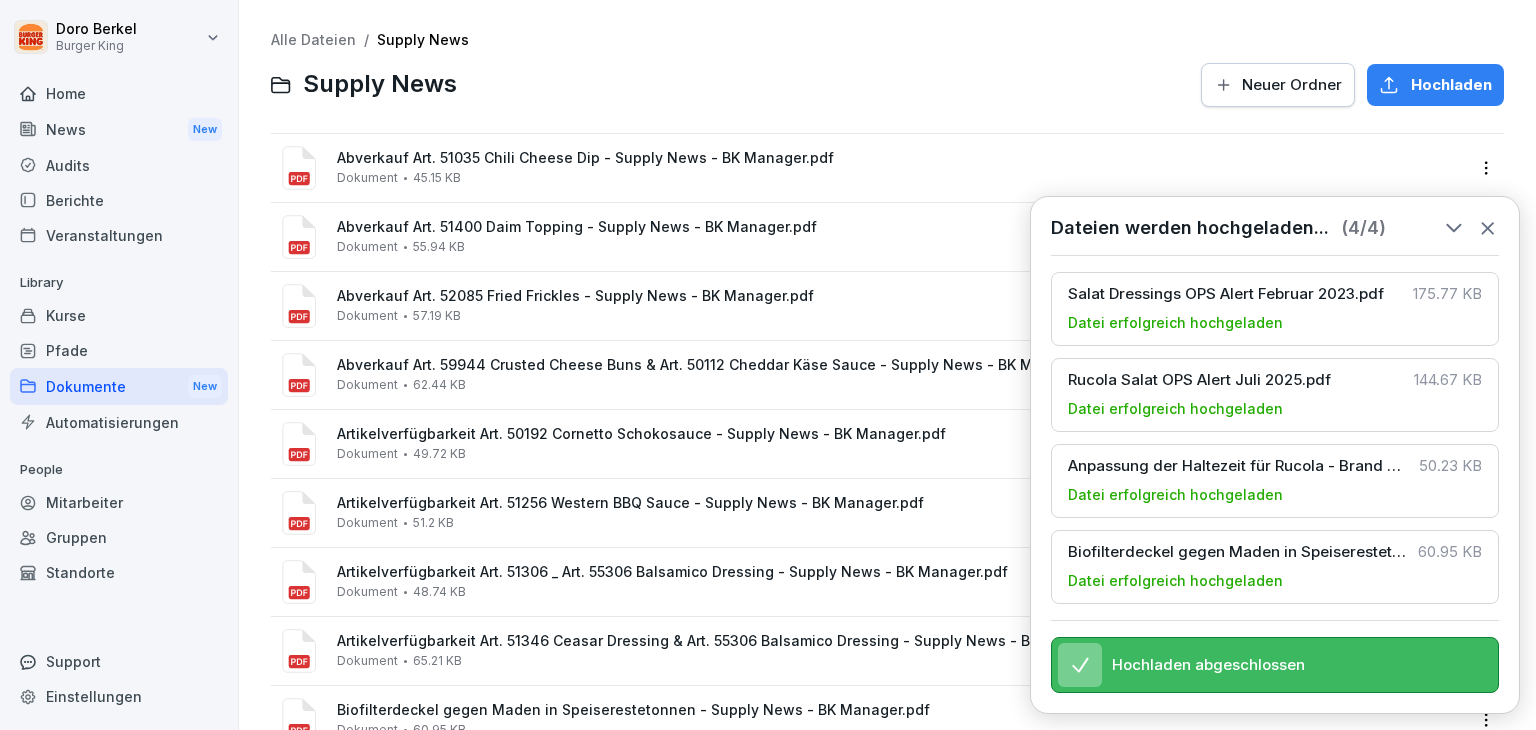 click on "Alle Dateien / Supply News Supply News Neuer Ordner Hochladen Abverkauf Art. 51035 Chili Cheese Dip - Supply News - BK Manager.pdf Dokument 45.15 KB Abverkauf Art. 51400 Daim Topping - Supply News - BK Manager.pdf Dokument 55.94 KB Abverkauf Art. 52085 Fried Frickles - Supply News - BK Manager.pdf Dokument 57.19 KB Abverkauf Art. 59944 Crusted Cheese Buns & Art. 50112 Cheddar Käse Sauce - Supply News - BK Manager.pdf Dokument 62.44 KB Artikelverfügbarkeit Art. 50192 Cornetto Schokosauce - Supply News - BK Manager.pdf Dokument 49.72 KB Artikelverfügbarkeit Art. 51256 Western BBQ Sauce - Supply News - BK Manager.pdf Dokument 51.2 KB Artikelverfügbarkeit Art. 51306 _ Art. 55306 Balsamico Dressing - Supply News - BK Manager.pdf Dokument 48.74 KB Artikelverfügbarkeit Art. 51346 Ceasar Dressing & Art. 55306 Balsamico Dressing - Supply News - BK Manager.pdf Dokument 65.21 KB Biofilterdeckel gegen Maden in Speiserestetonnen - Supply News - BK Manager.pdf Dokument 60.95 KB Dokument 60.53 KB Dokument 183.13 KB" at bounding box center (887, 773) 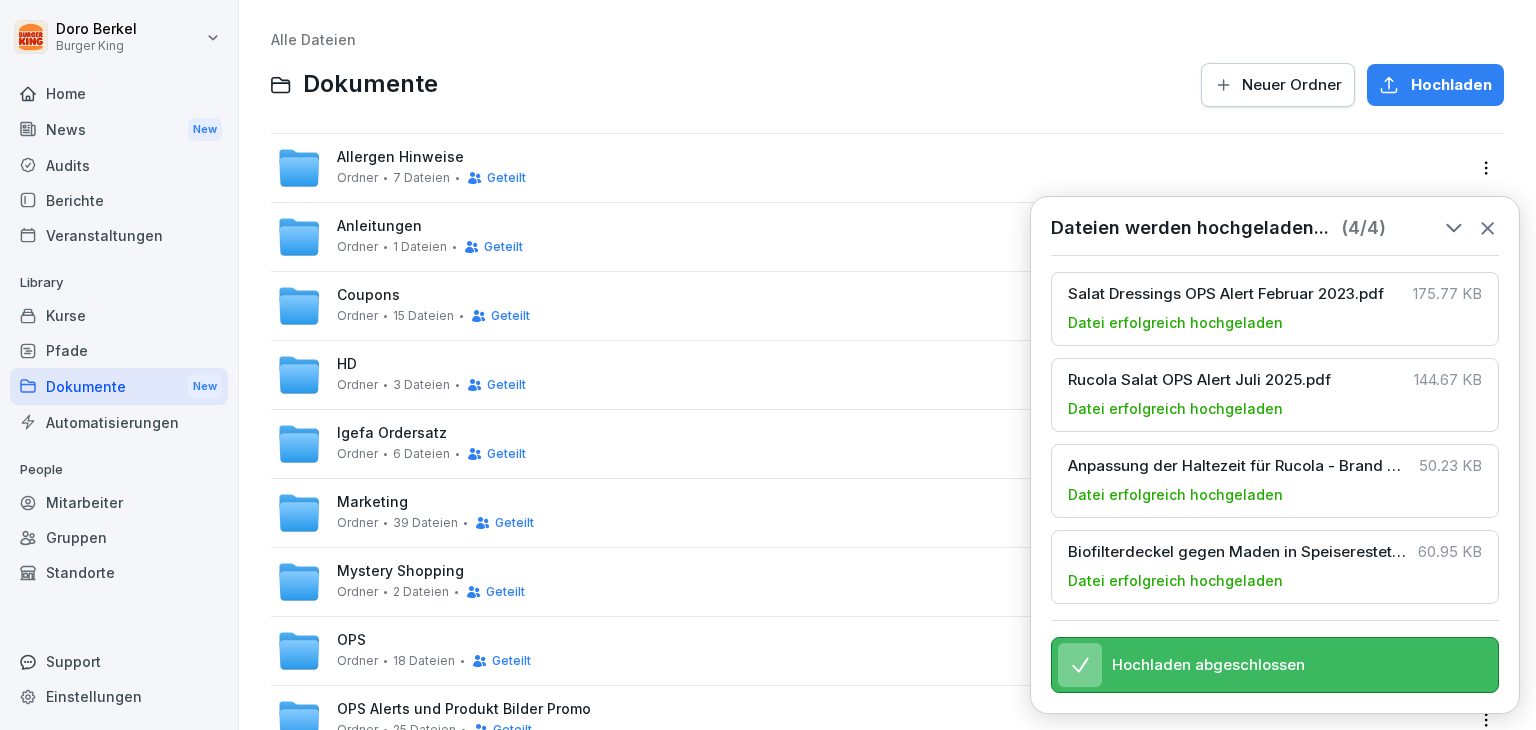 click on "HD Ordner 3 Dateien Geteilt" at bounding box center (431, 374) 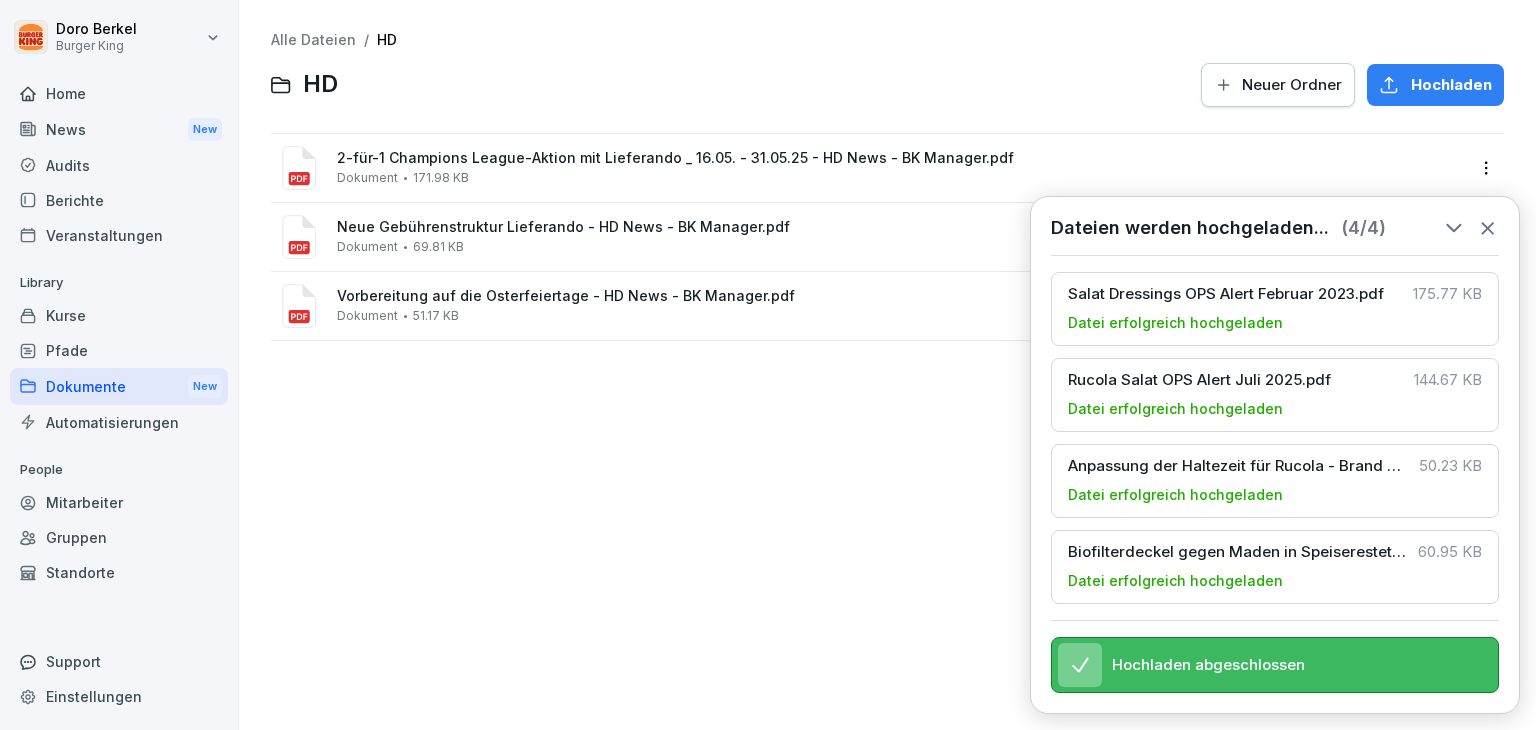 click on "Hochladen" at bounding box center (1435, 85) 